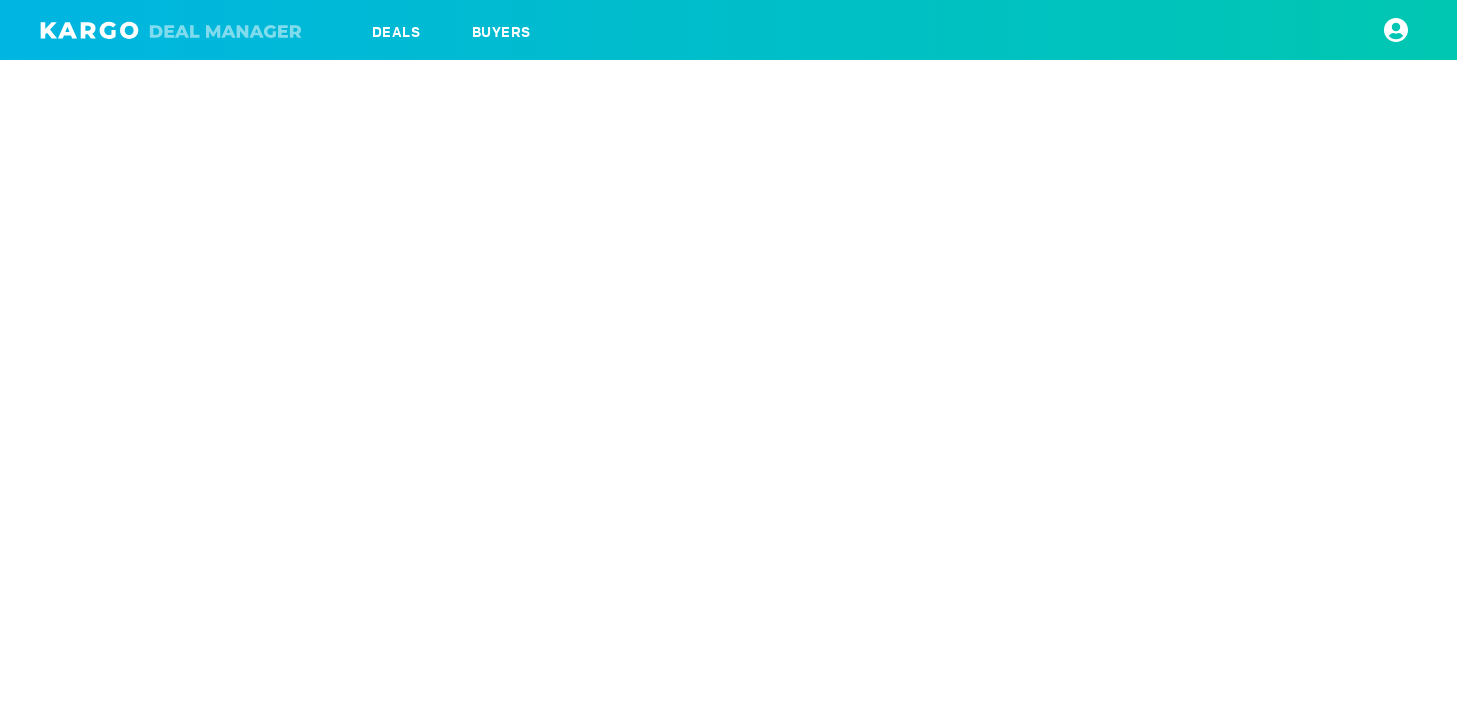 scroll, scrollTop: 0, scrollLeft: 0, axis: both 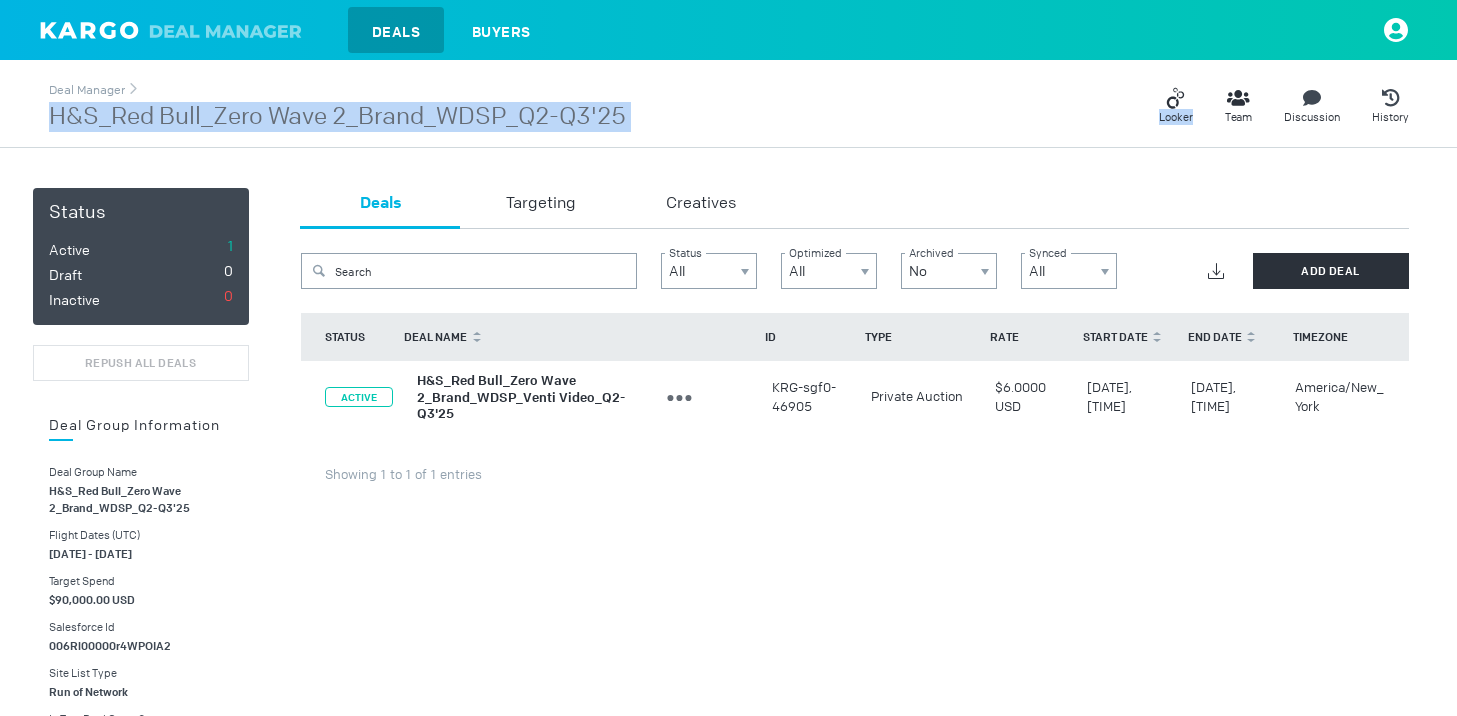 drag, startPoint x: 658, startPoint y: 131, endPoint x: 53, endPoint y: 115, distance: 605.21155 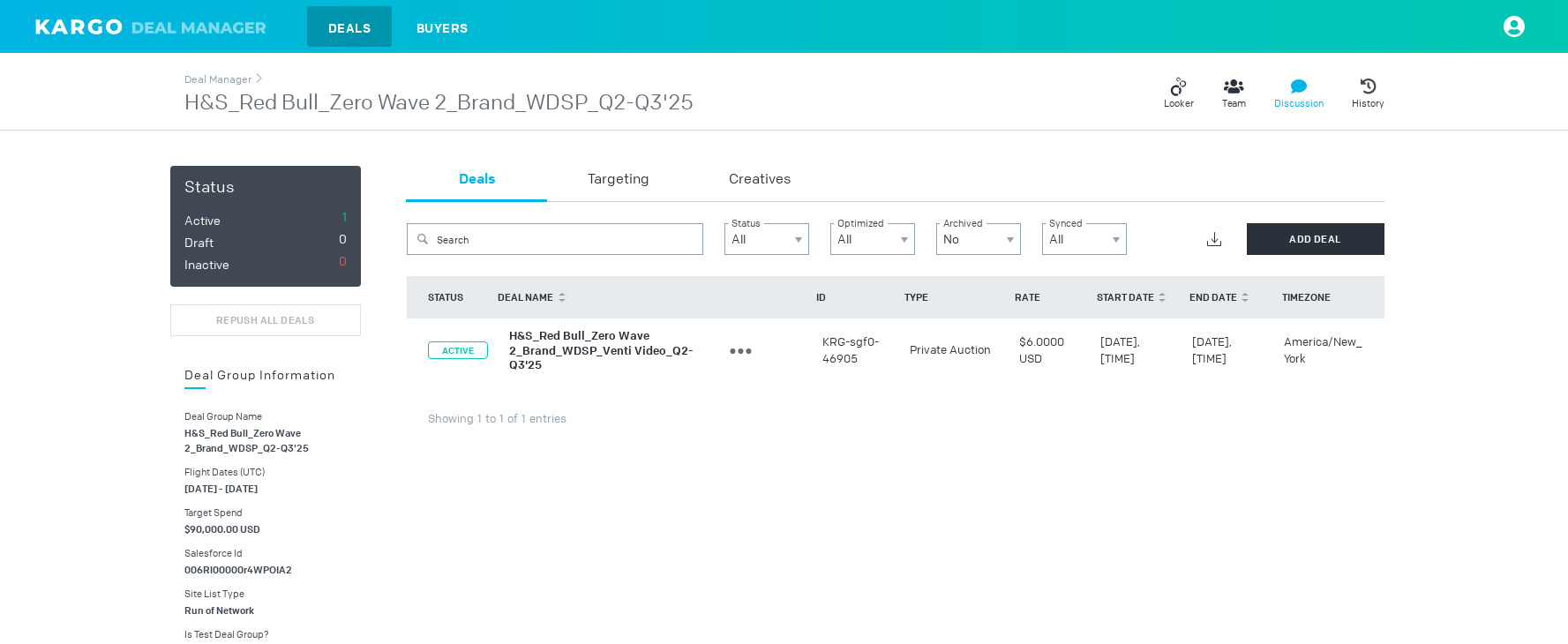 click on "Discussion" at bounding box center (1299, 103) 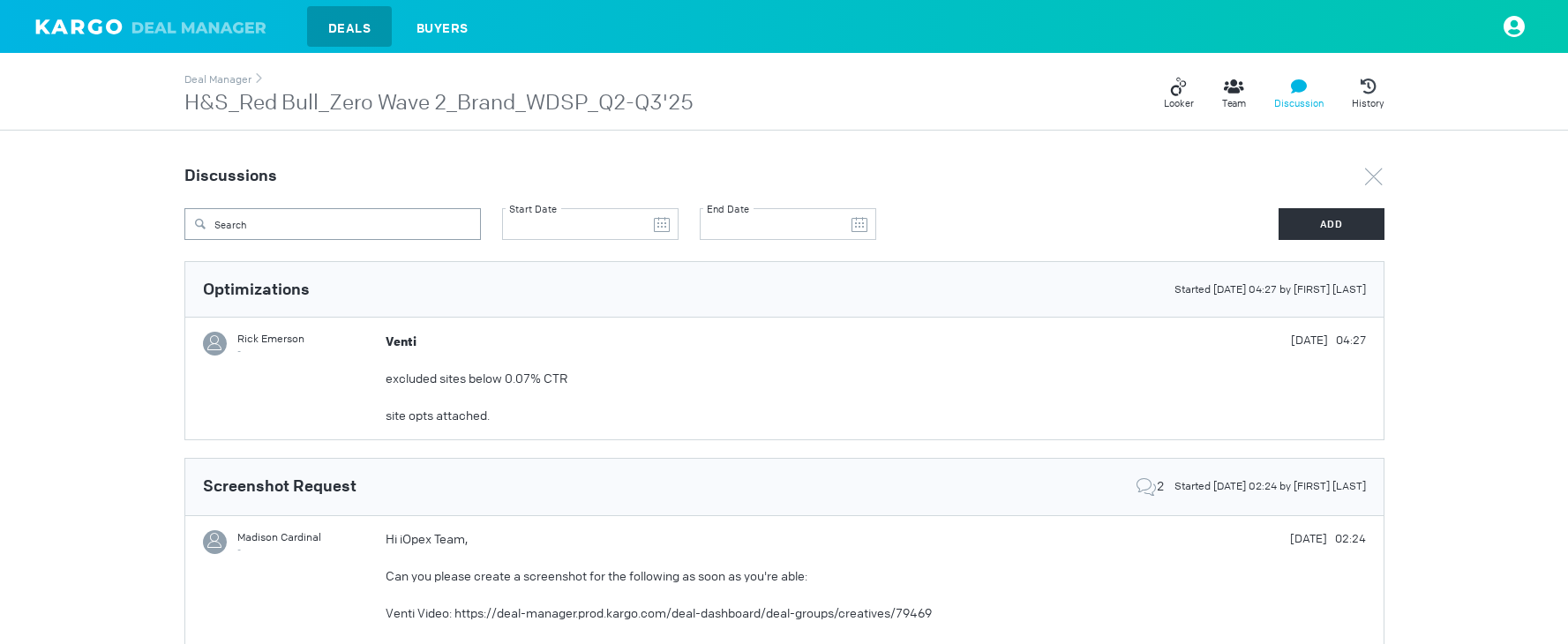 click on "Venti   excluded sites below 0.07% CTR   site opts attached." at bounding box center [804, 378] 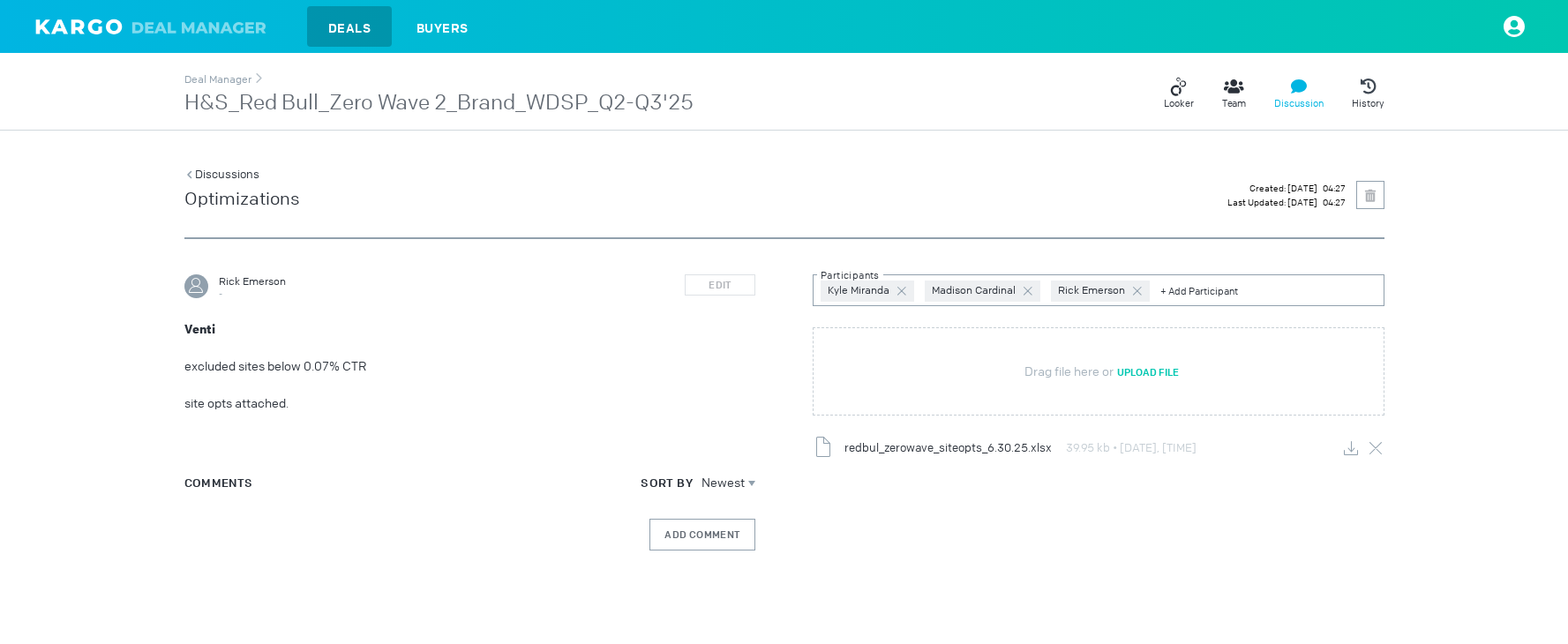 click on "H&S_Red Bull_Zero Wave 2_Brand_WDSP_Q2-Q3'25" at bounding box center (439, 103) 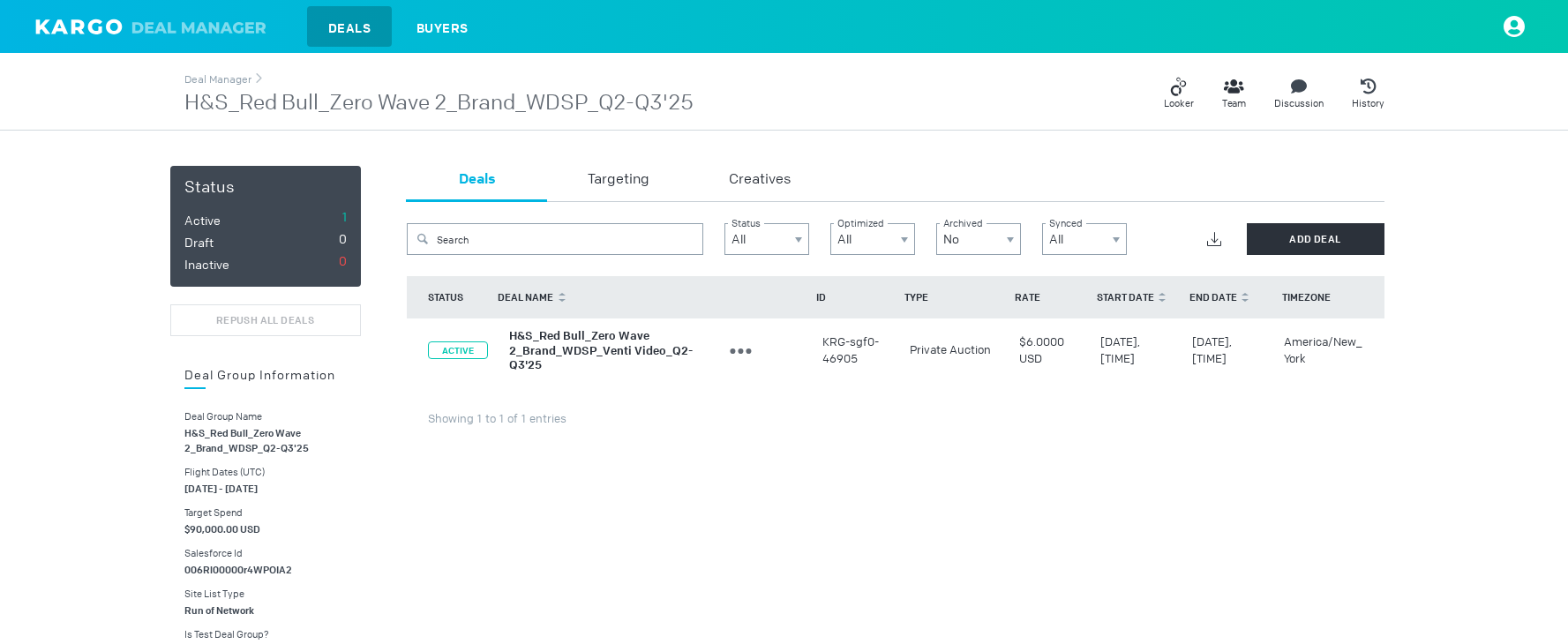 click on "H&S_Red Bull_Zero Wave 2_Brand_WDSP_Venti Video_Q2-Q3'25" at bounding box center (601, 350) 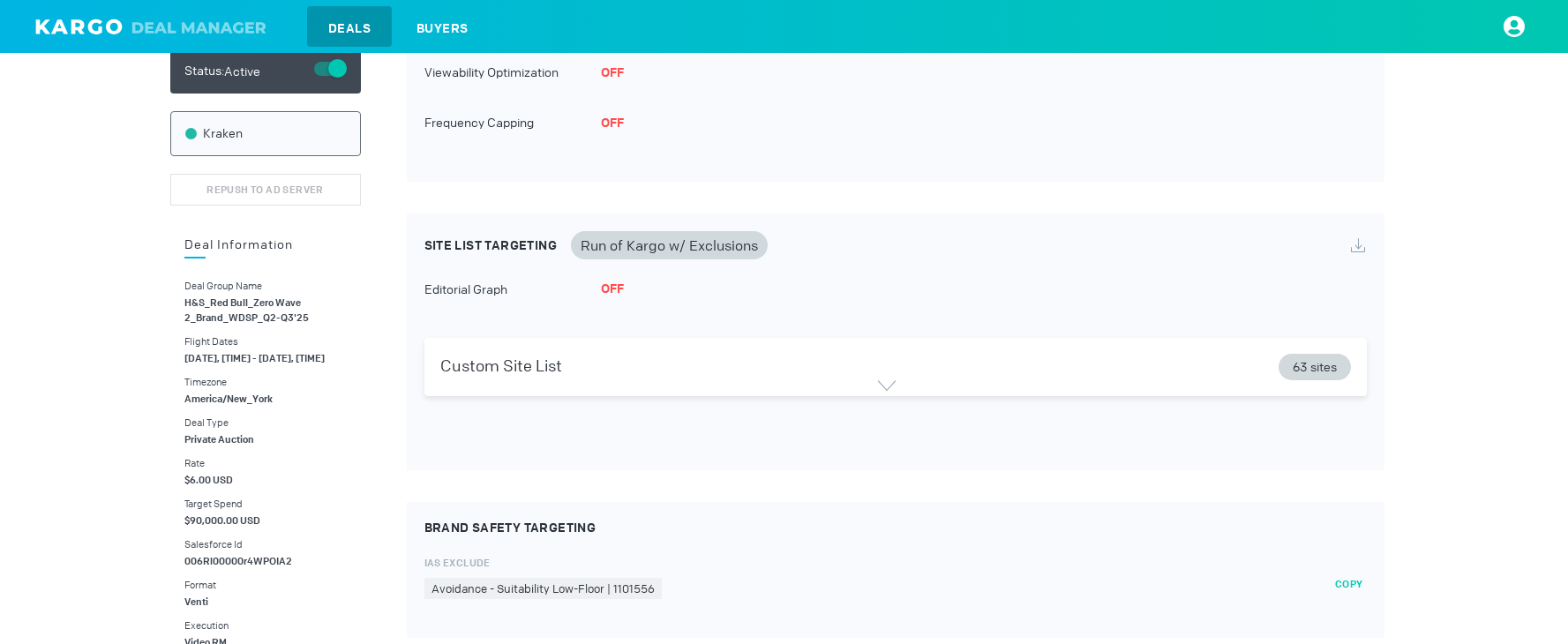 scroll, scrollTop: 275, scrollLeft: 0, axis: vertical 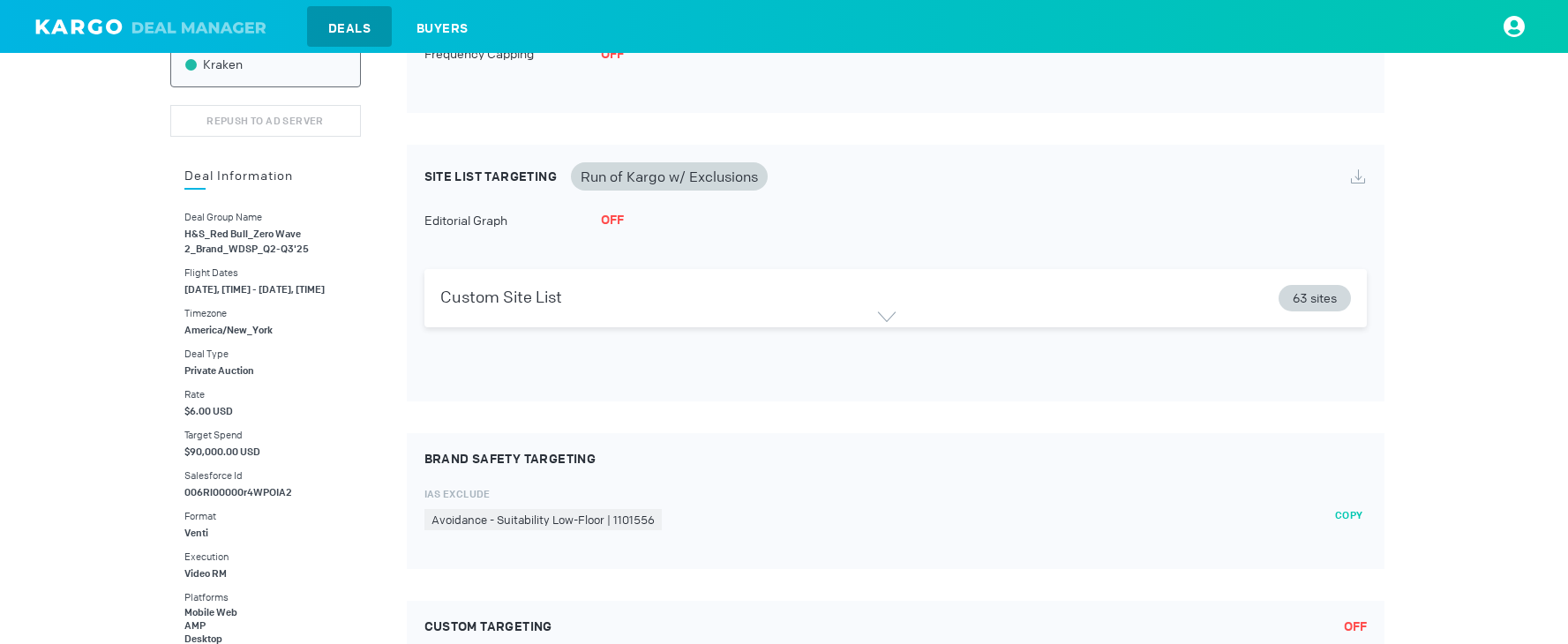 click on "Custom Site List  63 sites" at bounding box center (896, 298) 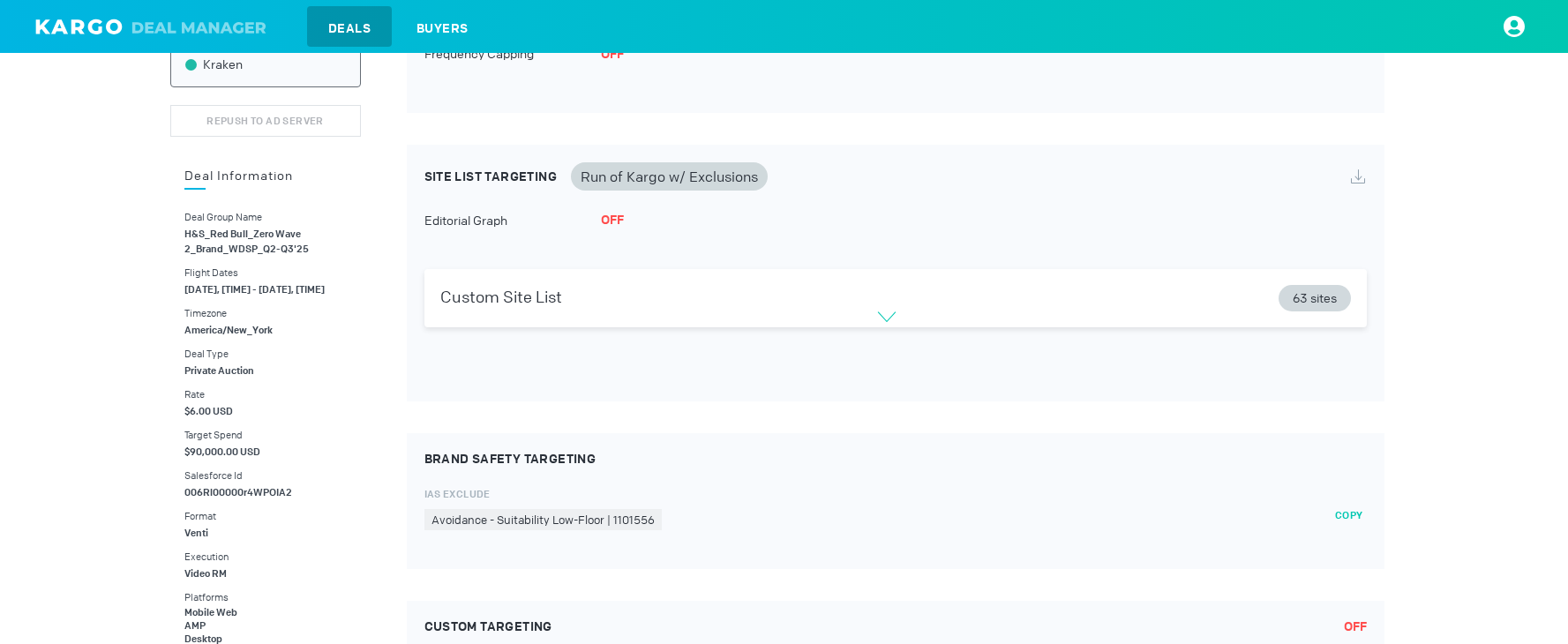 click at bounding box center (887, 317) 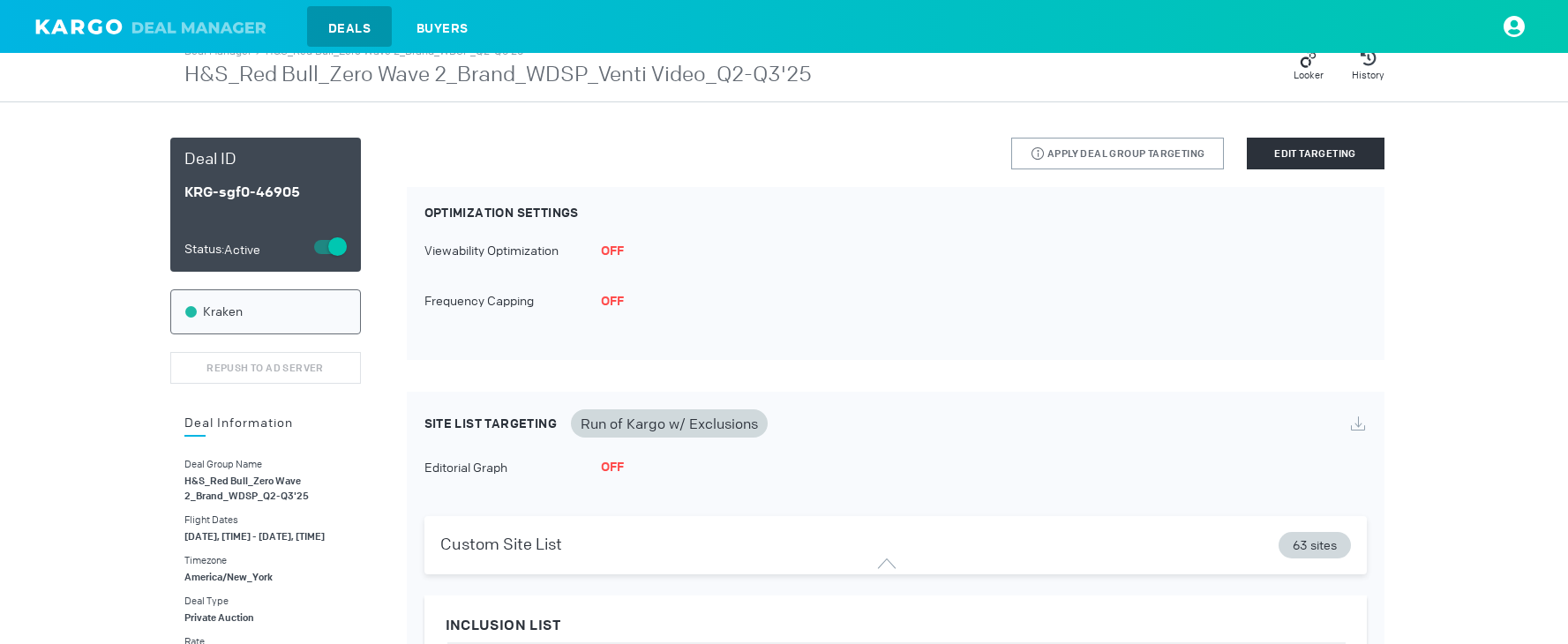 scroll, scrollTop: 0, scrollLeft: 0, axis: both 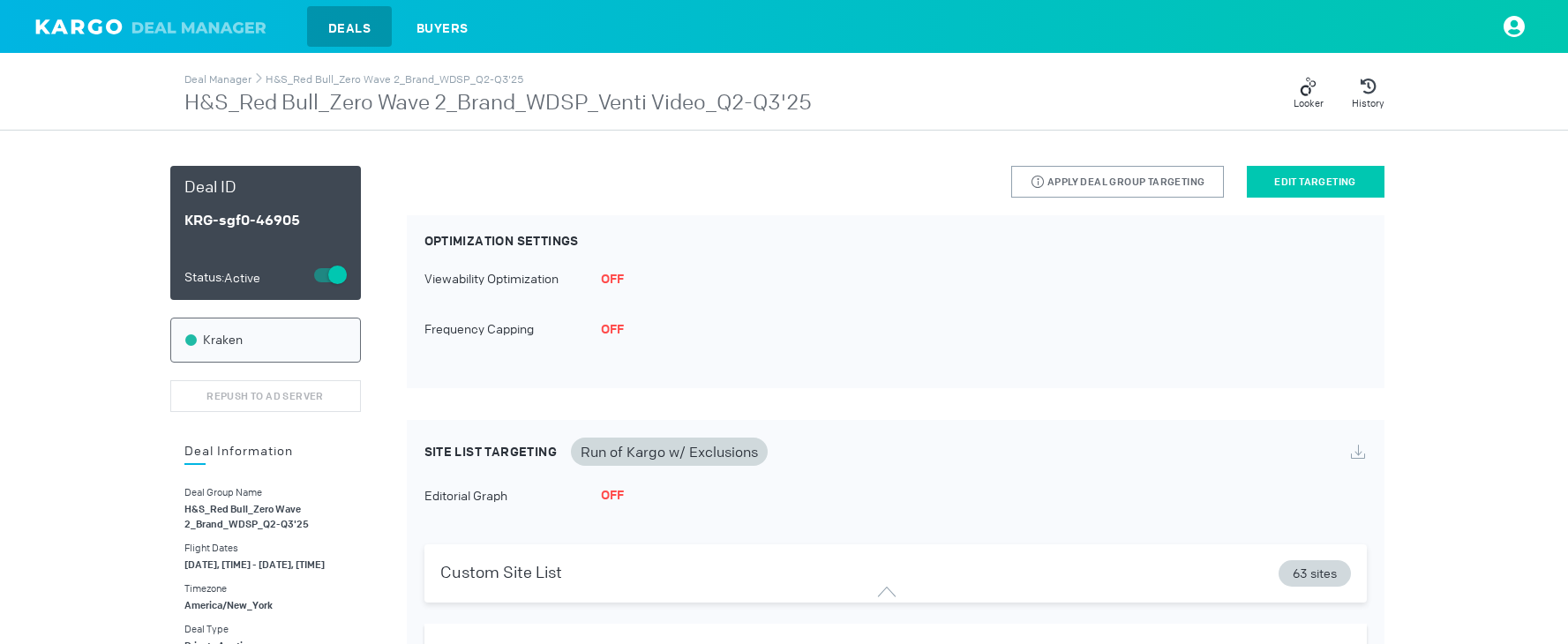 click on "Edit Targeting" at bounding box center (1316, 182) 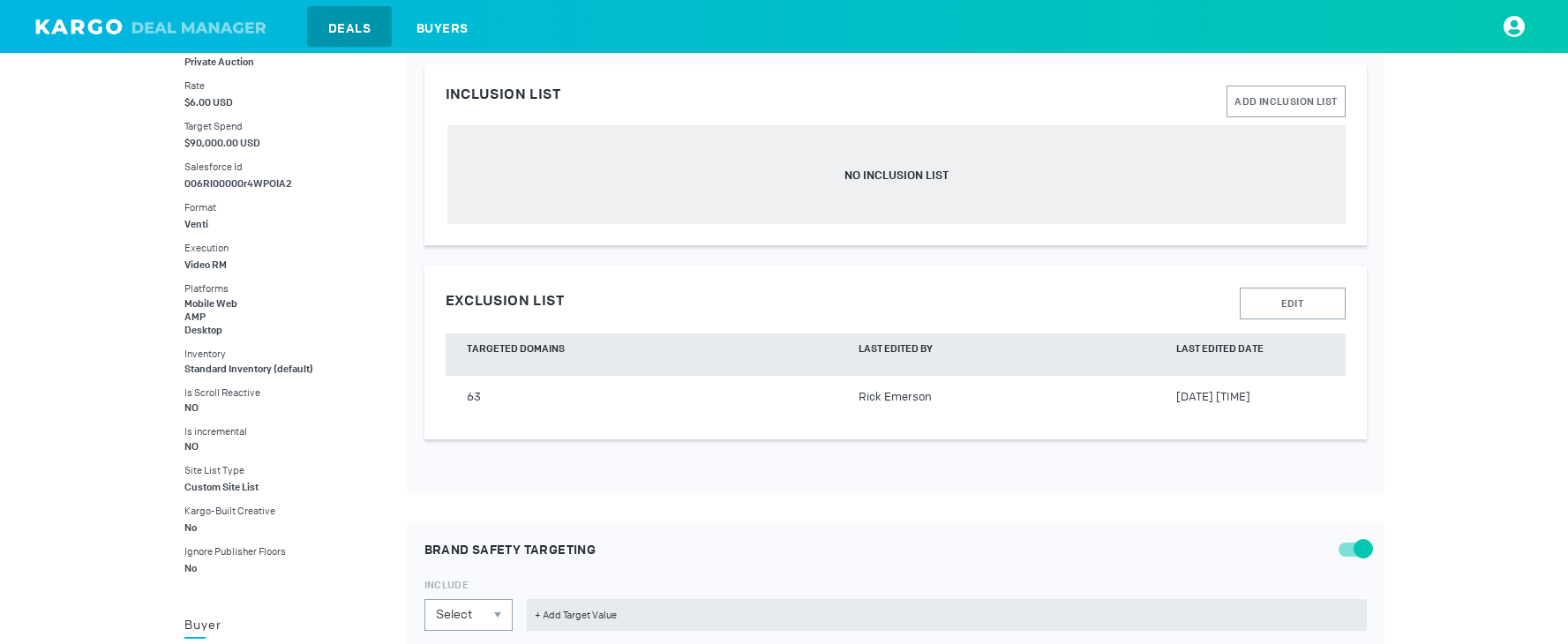 scroll, scrollTop: 584, scrollLeft: 0, axis: vertical 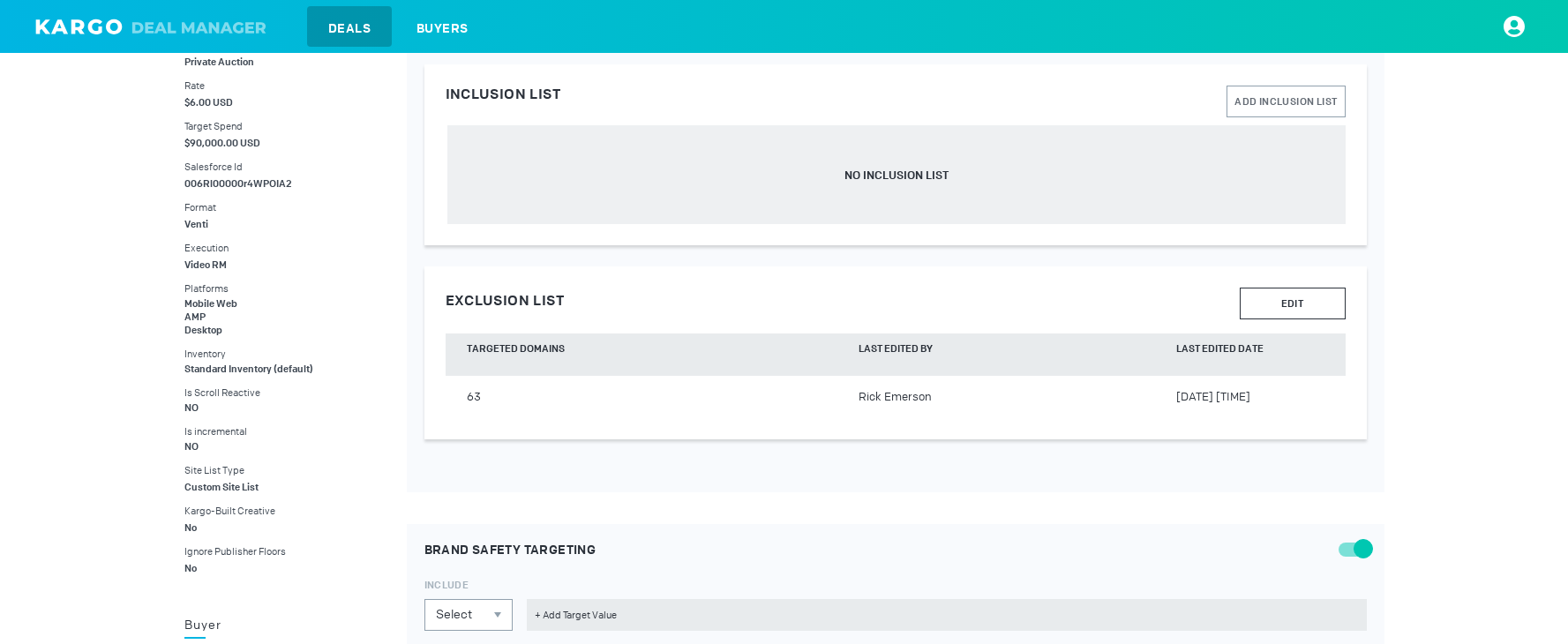 click on "EDIT" at bounding box center (1286, 102) 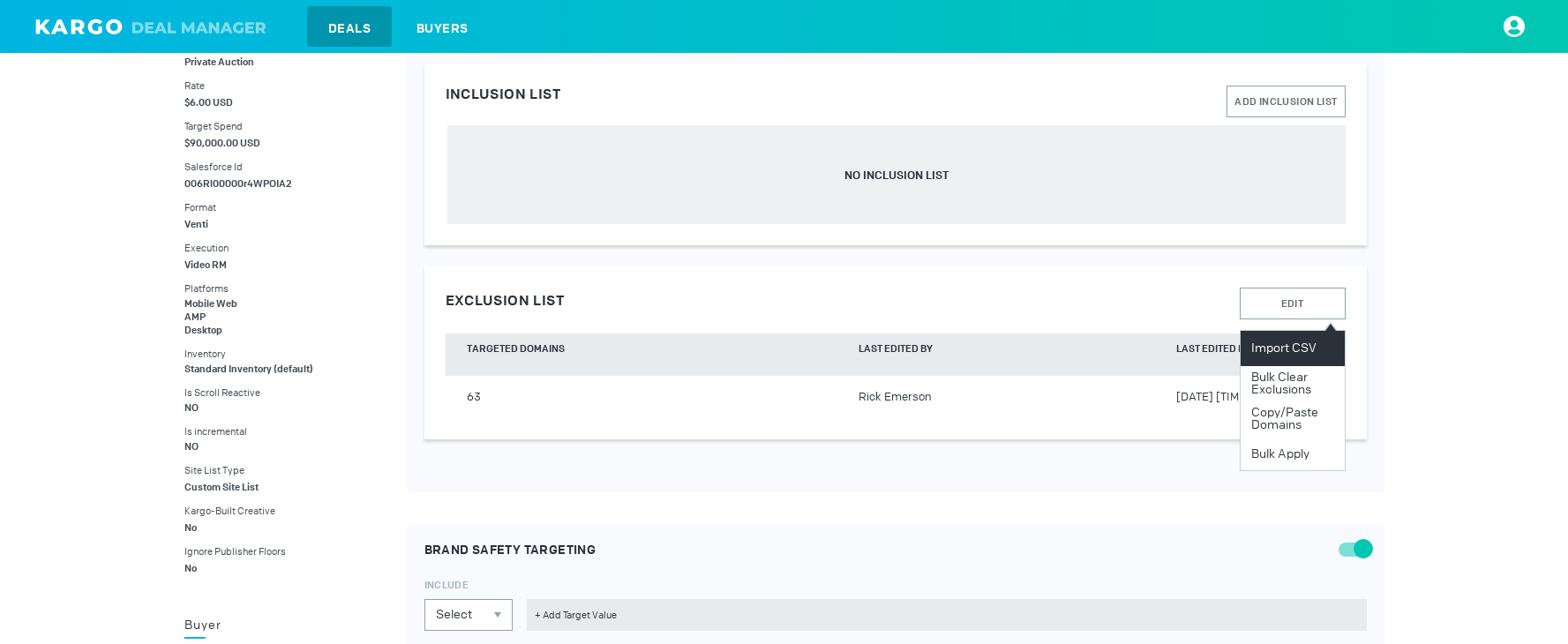 click on "Import CSV" at bounding box center [1293, 348] 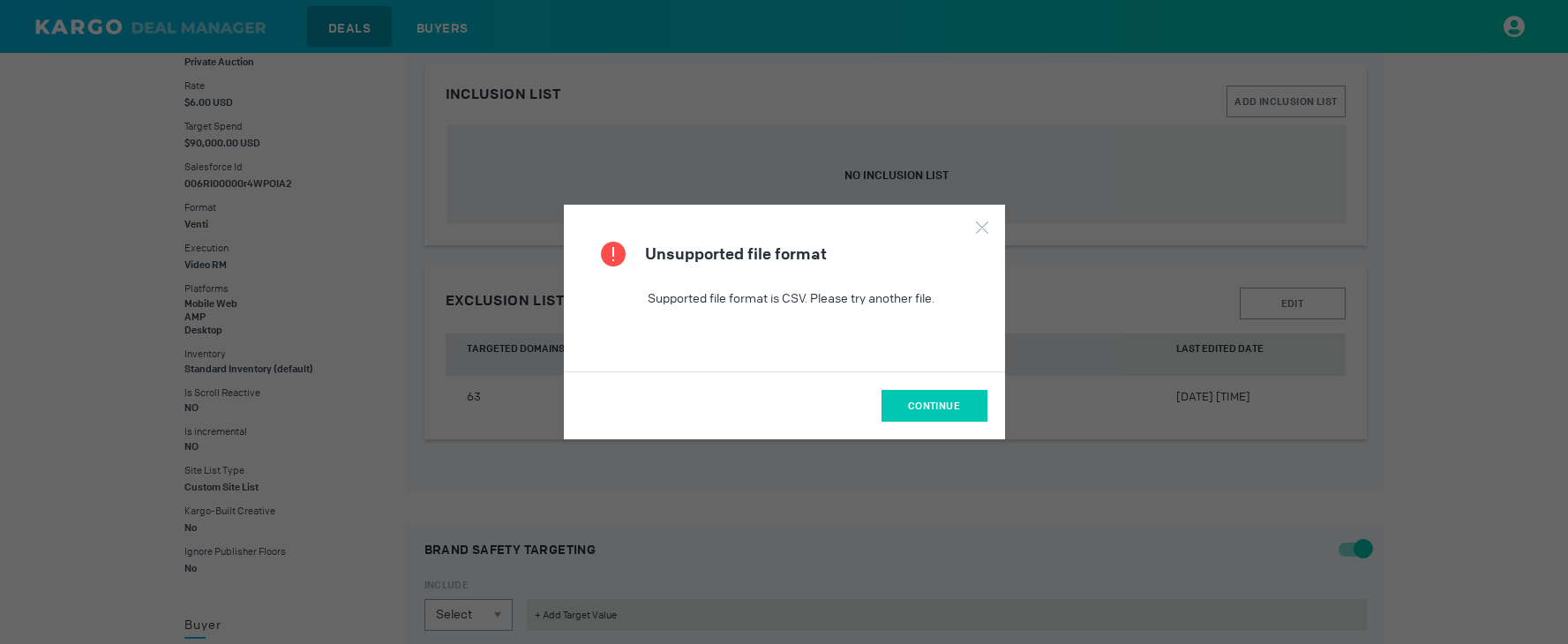click on "continue" at bounding box center [934, 406] 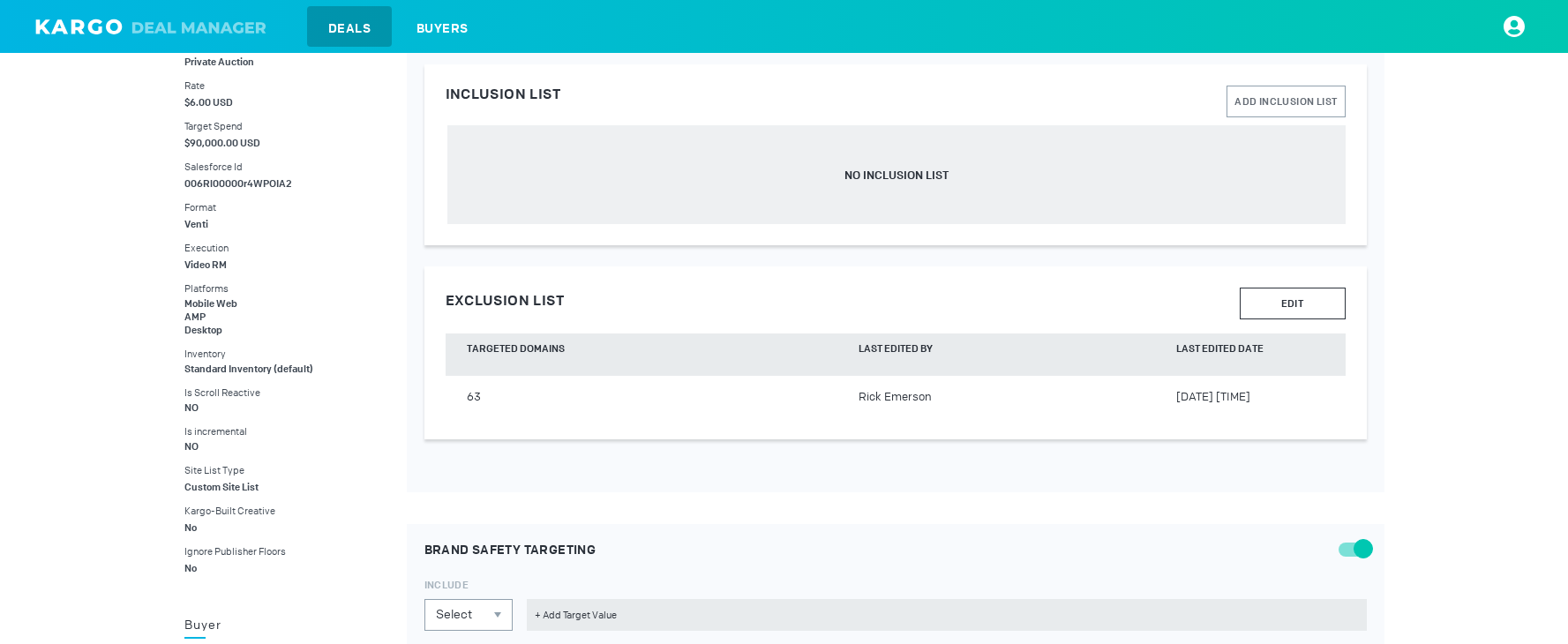 click on "EDIT" at bounding box center [1286, 102] 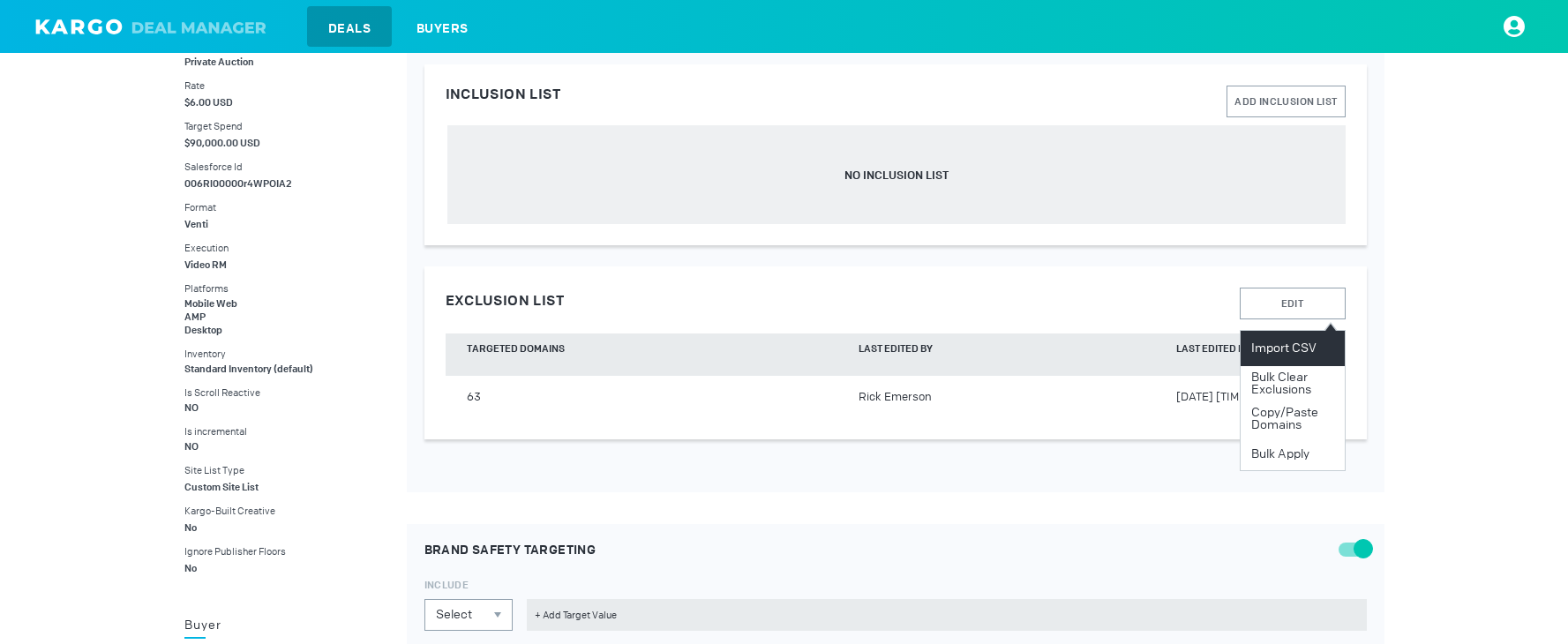 click on "Import CSV" at bounding box center (1293, 348) 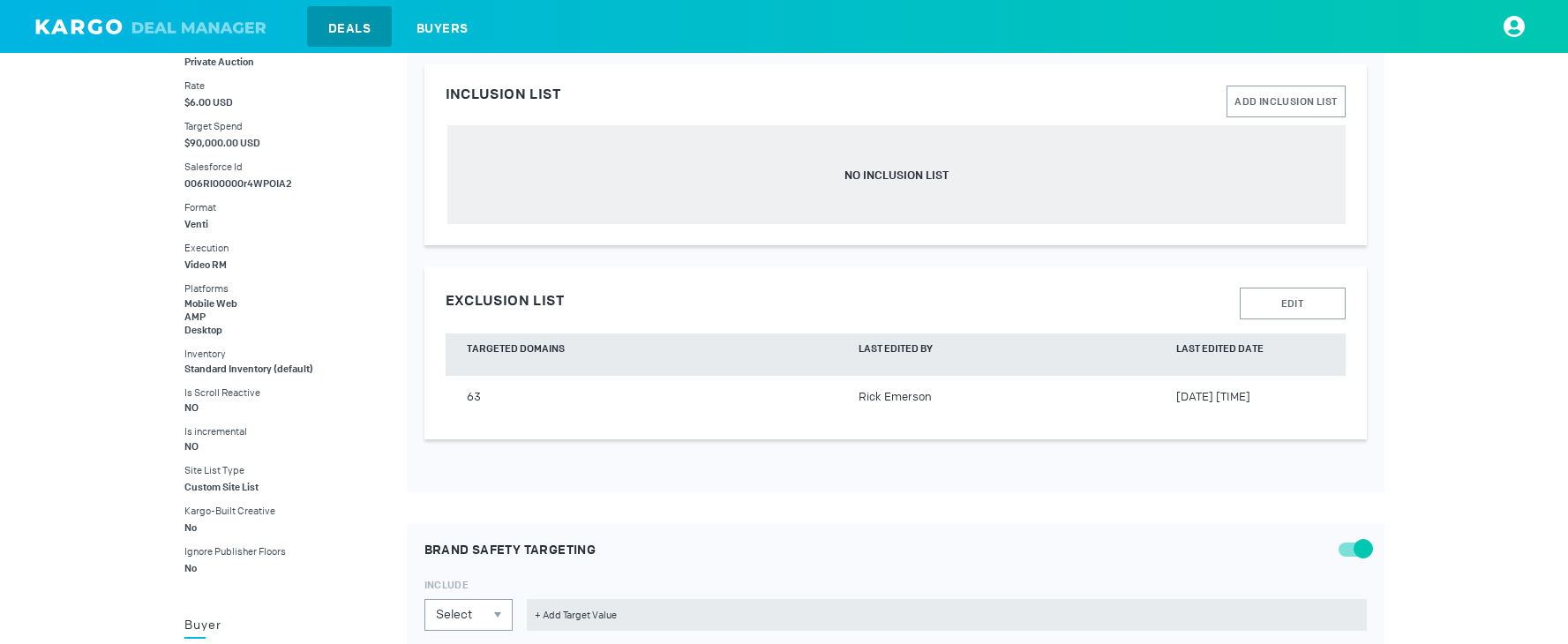 type on "C:\fakepath\siteopts.csv" 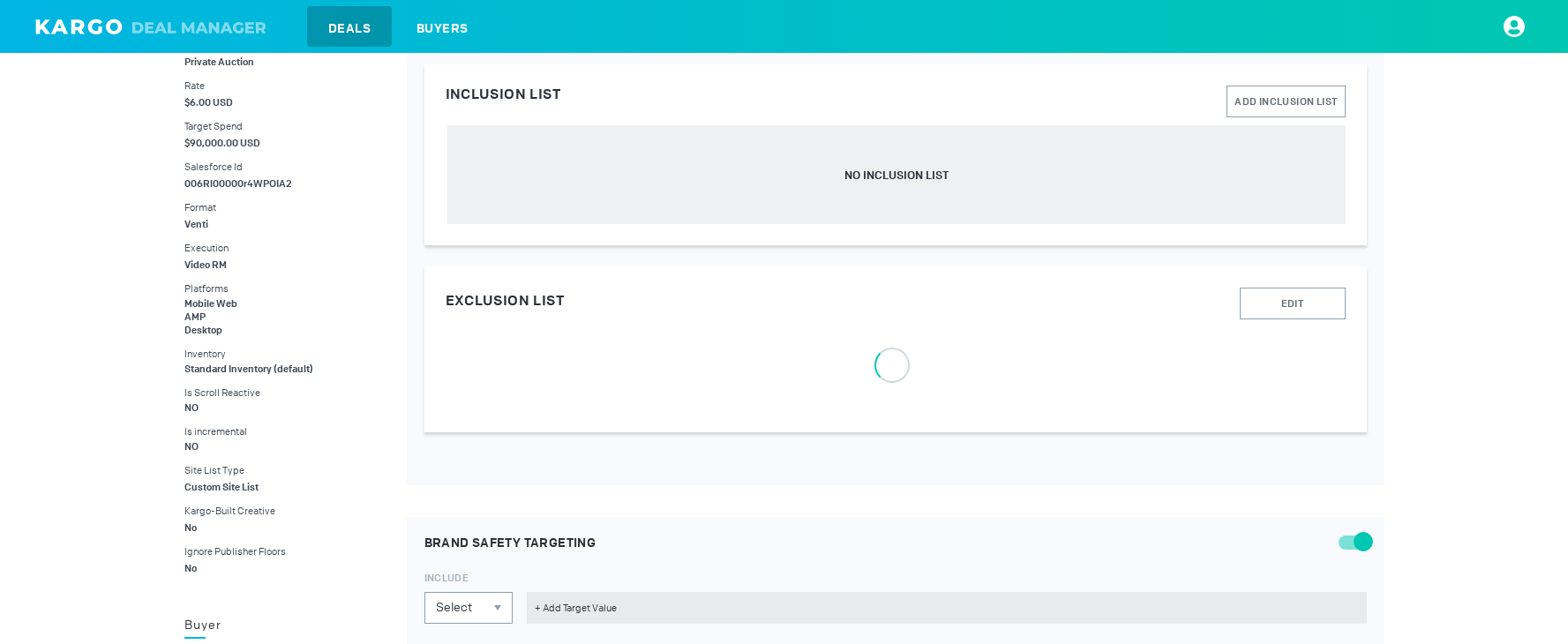 scroll, scrollTop: 0, scrollLeft: 0, axis: both 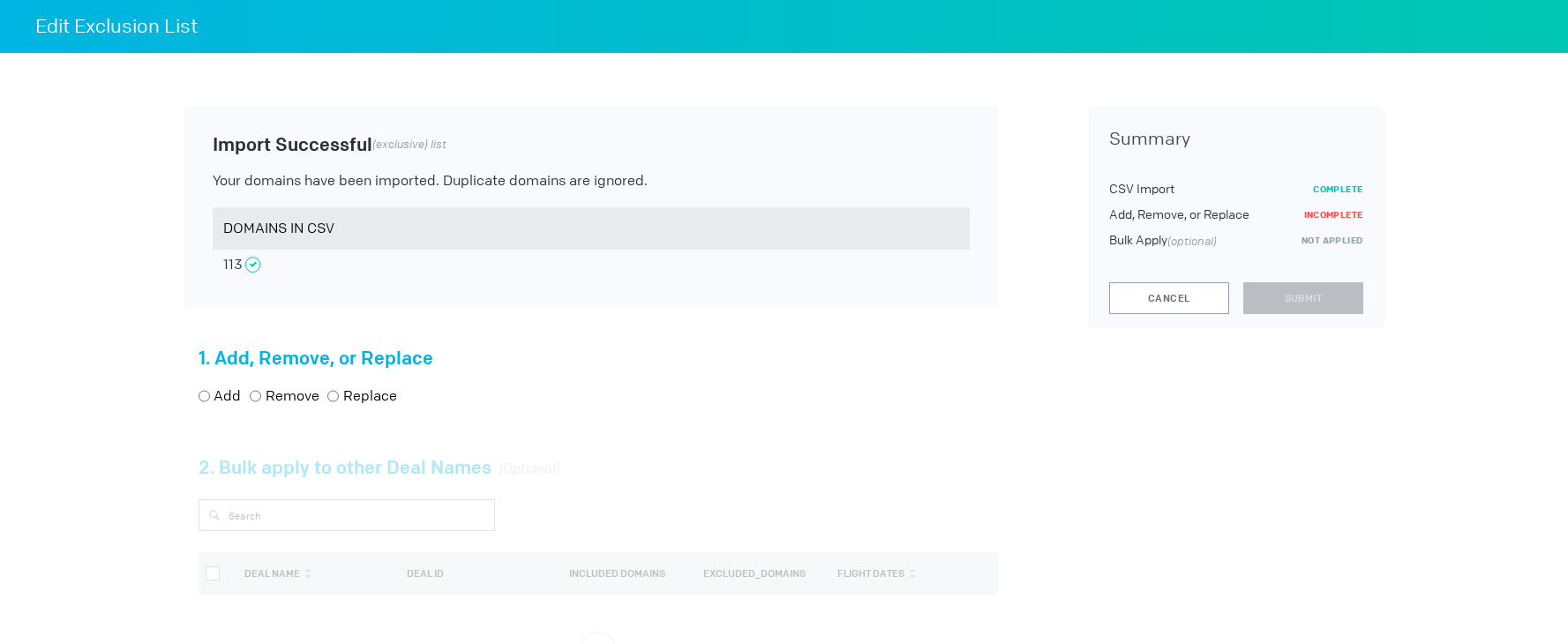 click at bounding box center (204, 396) 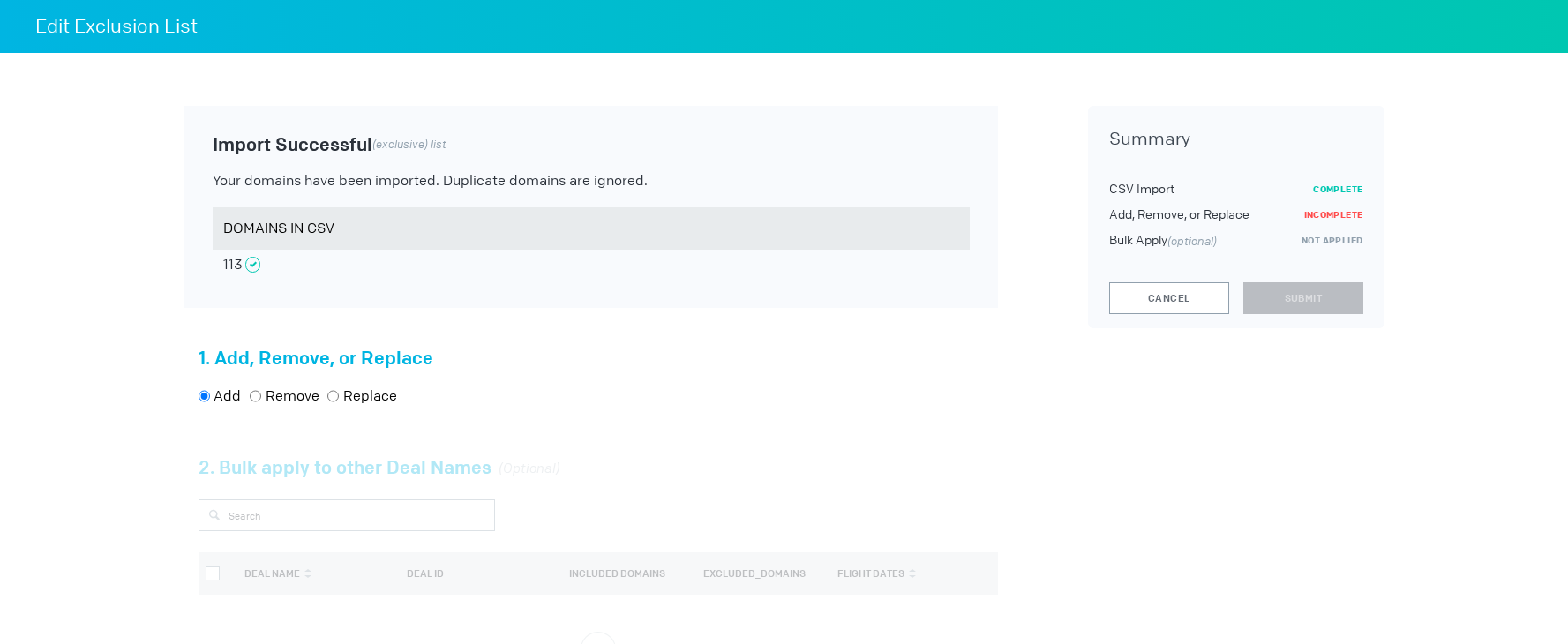 radio on "true" 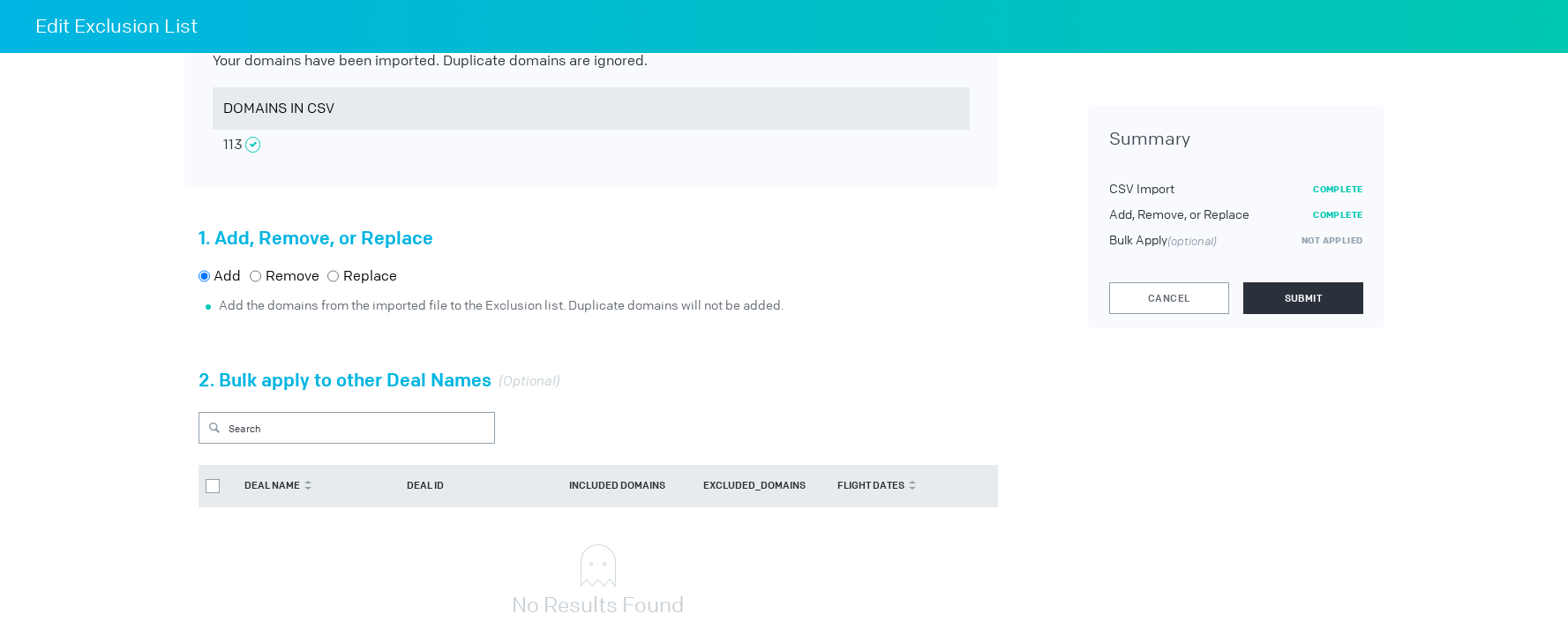 scroll, scrollTop: 128, scrollLeft: 0, axis: vertical 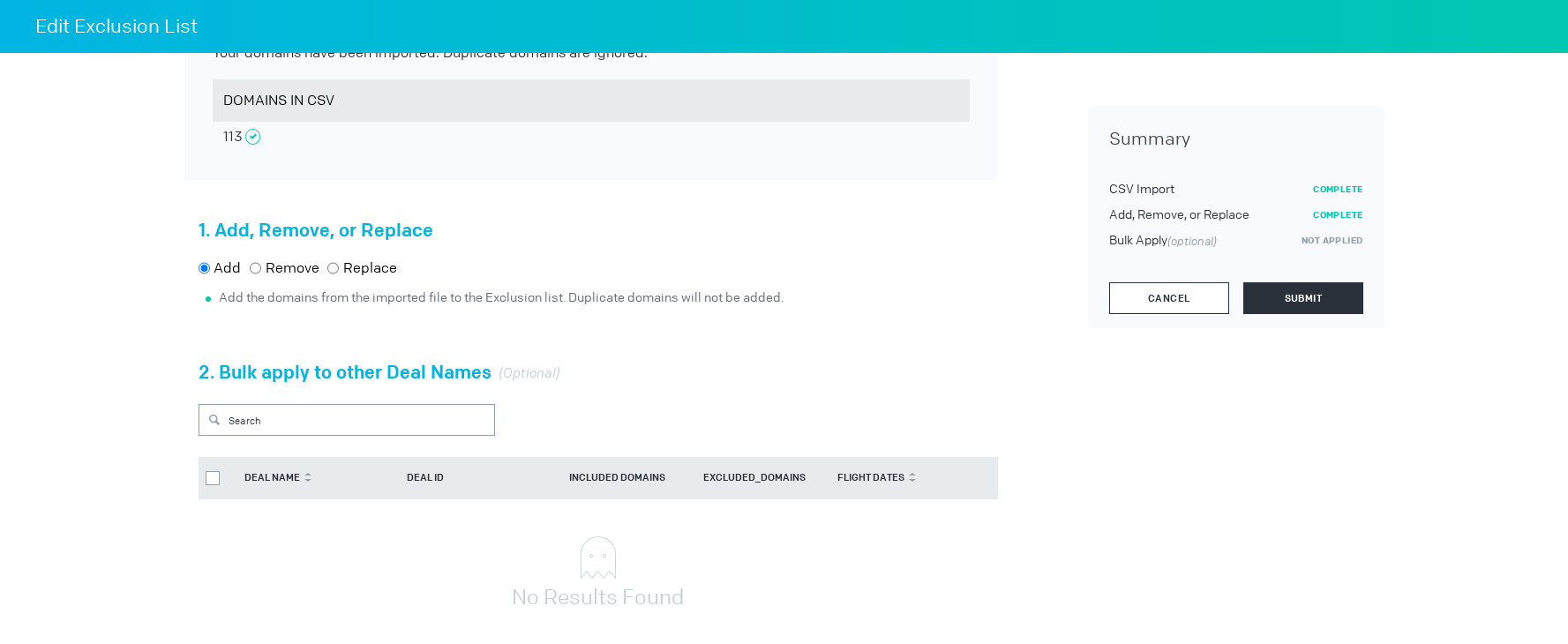click on "Cancel" at bounding box center (1169, 298) 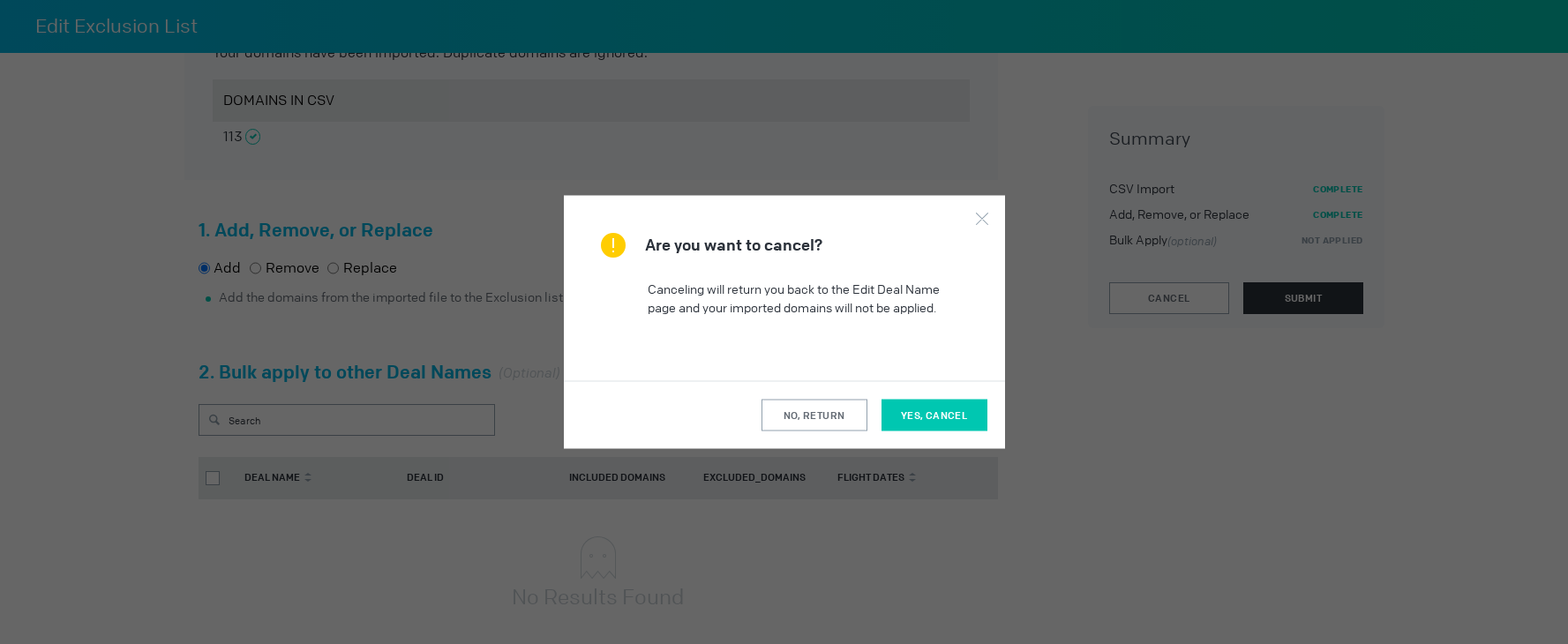 click on "YES, CANCEL" at bounding box center (934, 416) 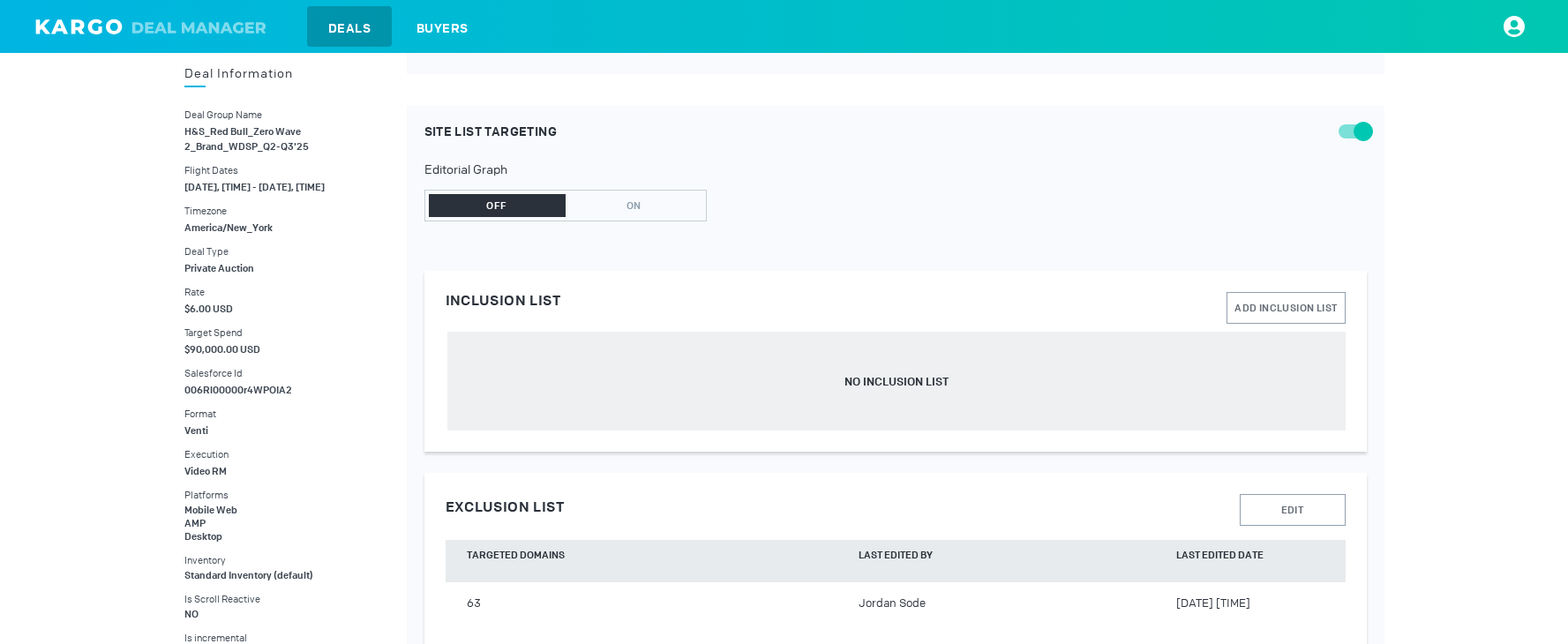 scroll, scrollTop: 570, scrollLeft: 0, axis: vertical 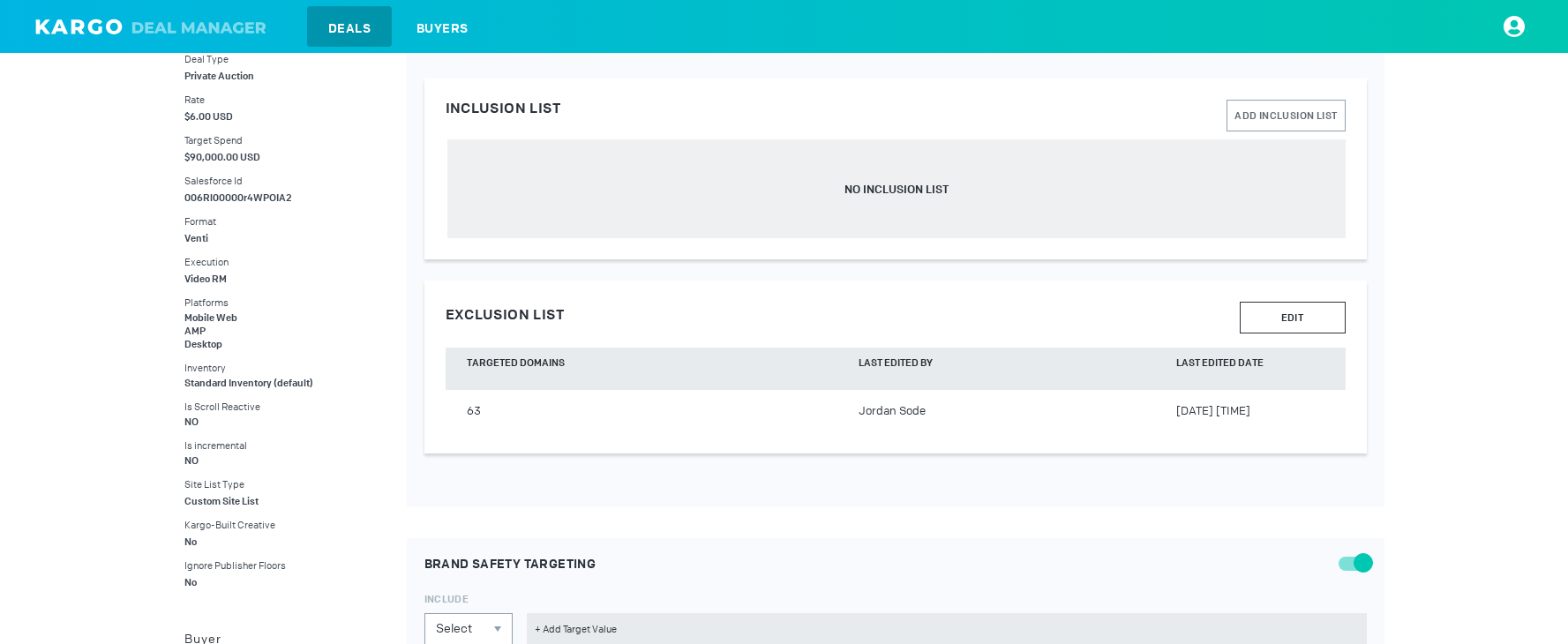 click on "EDIT" at bounding box center [1286, 116] 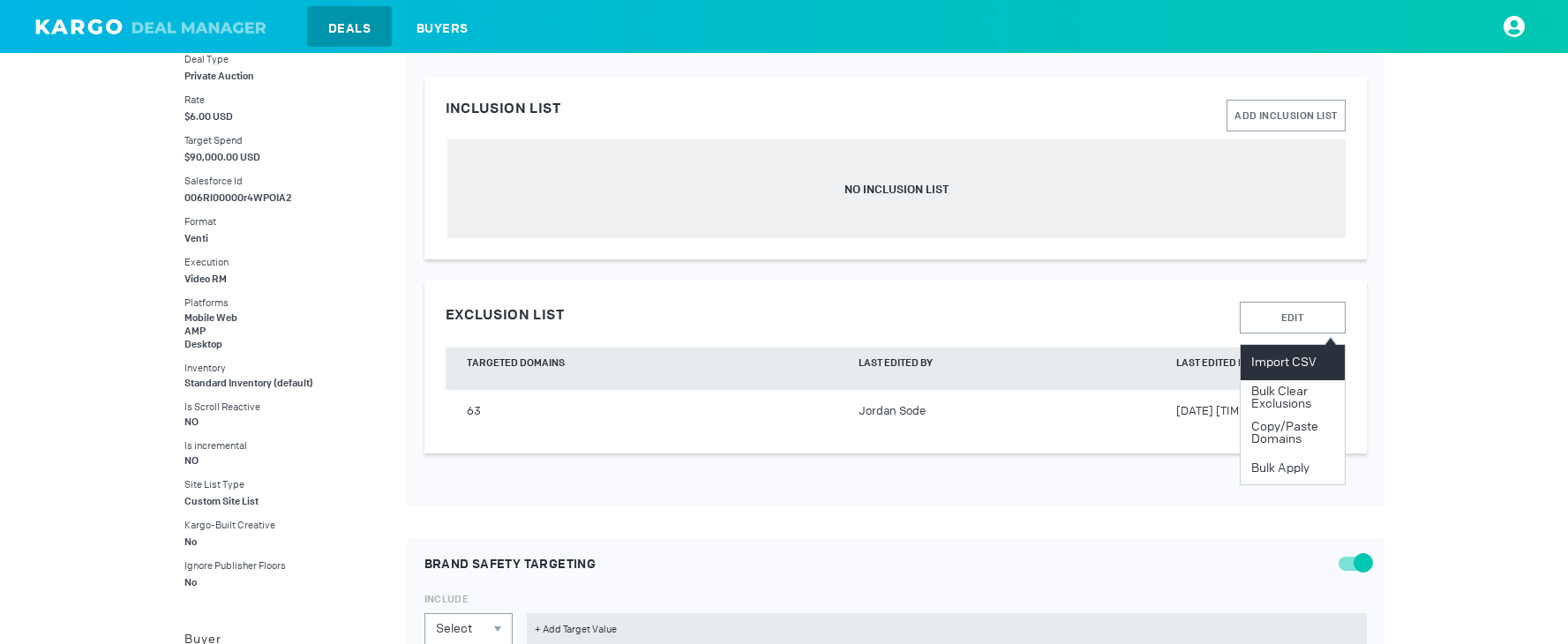 click on "Import CSV" at bounding box center (1293, 363) 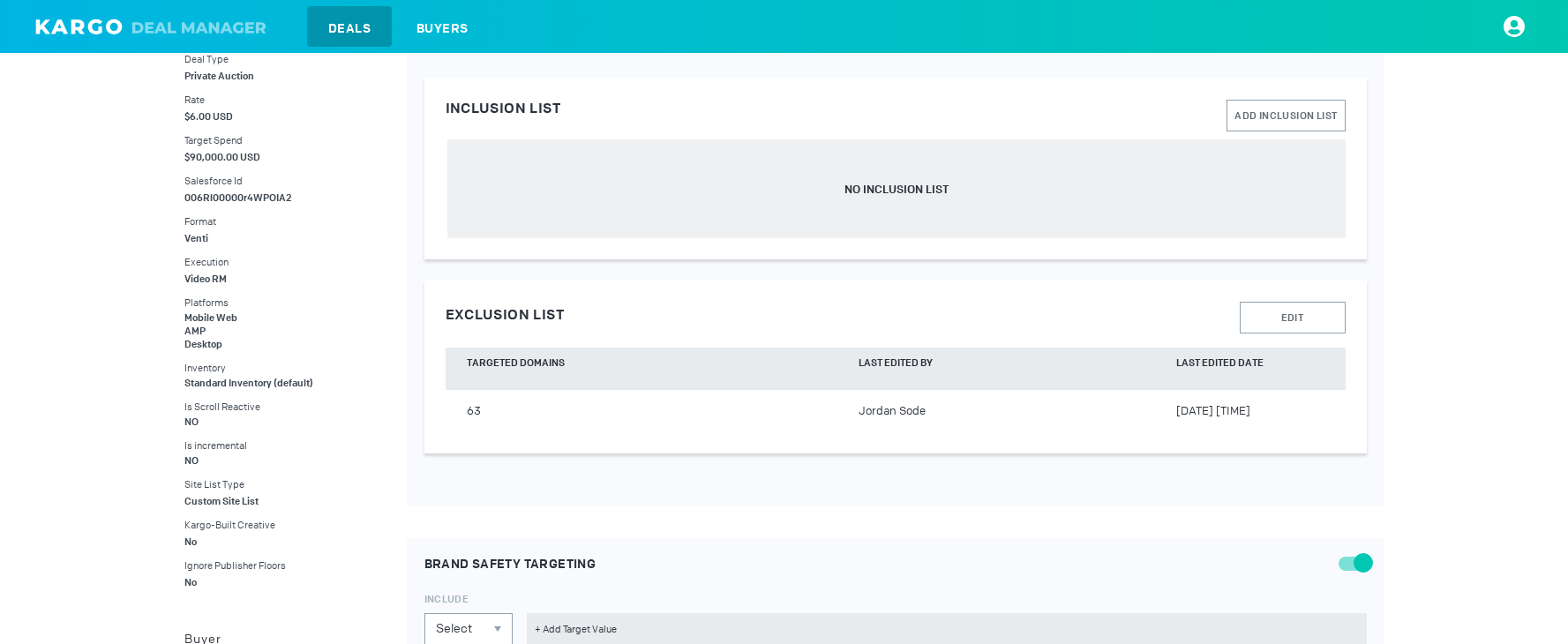 type on "C:\fakepath\siteopts.csv" 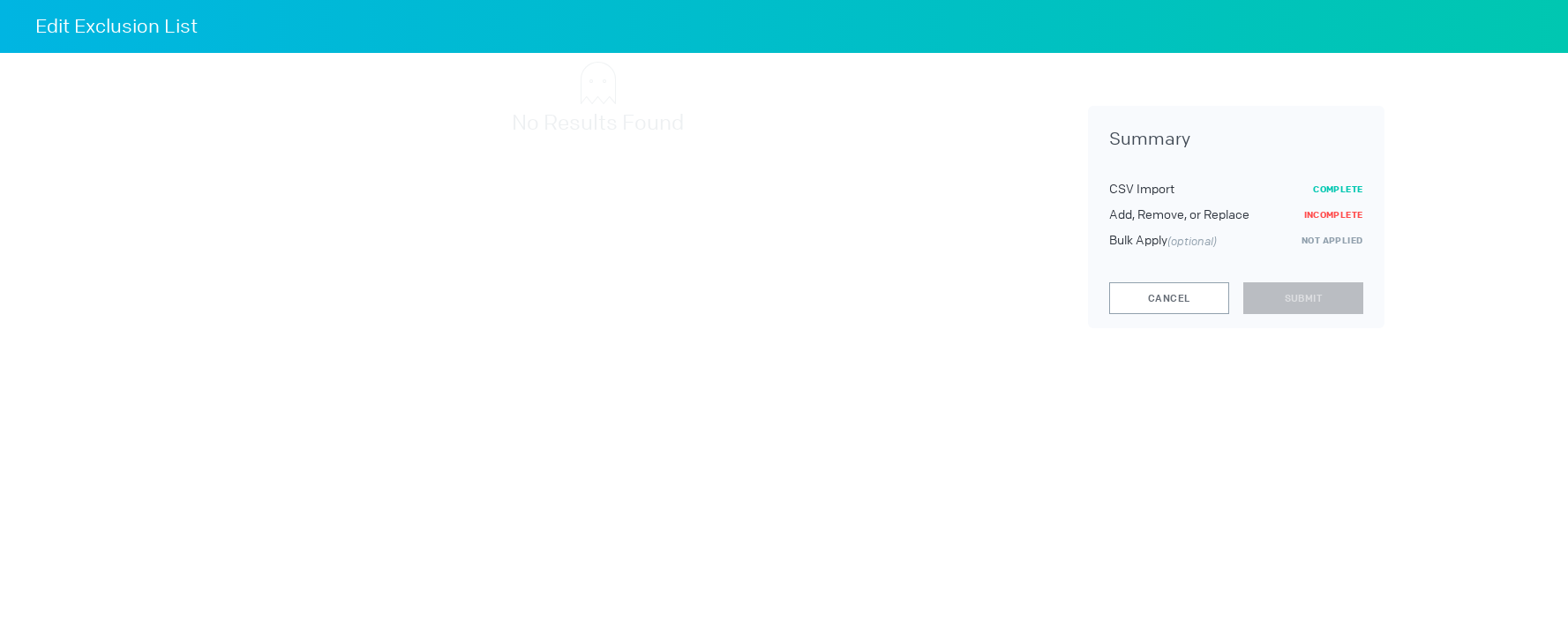 scroll, scrollTop: 0, scrollLeft: 0, axis: both 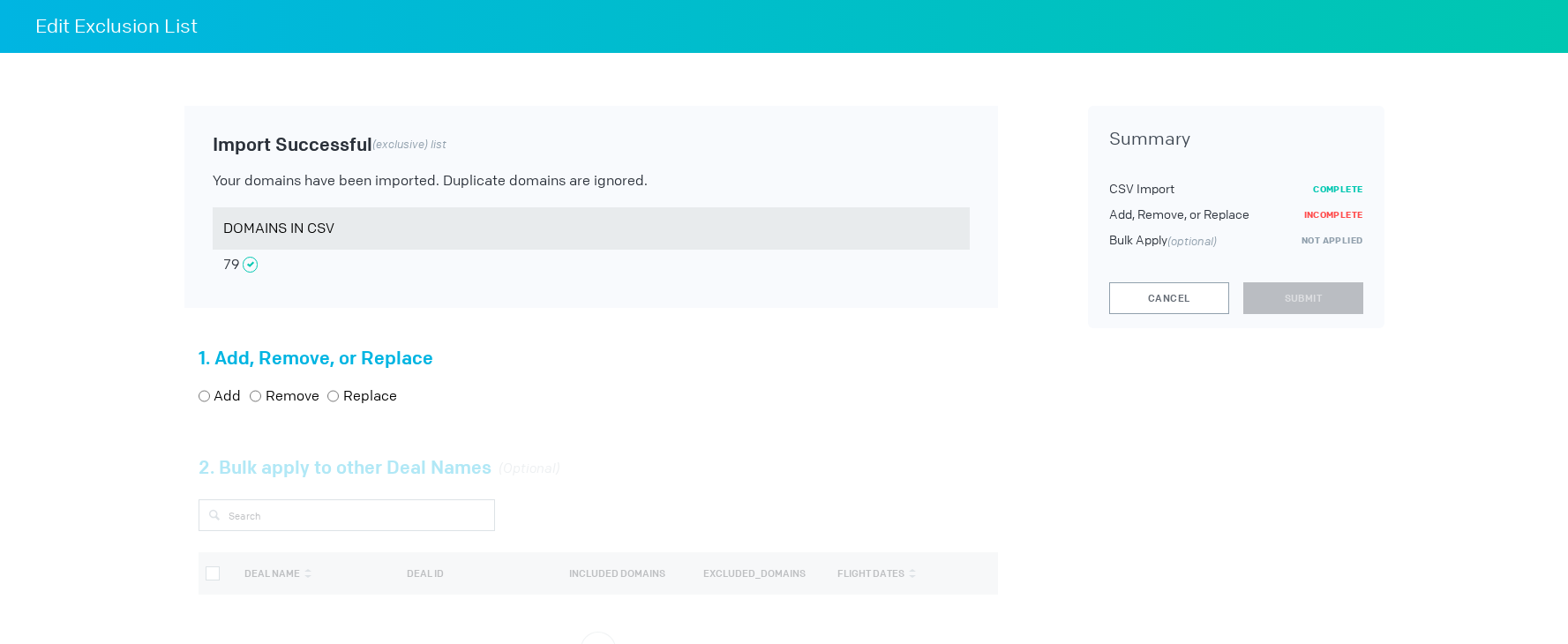 click at bounding box center [204, 396] 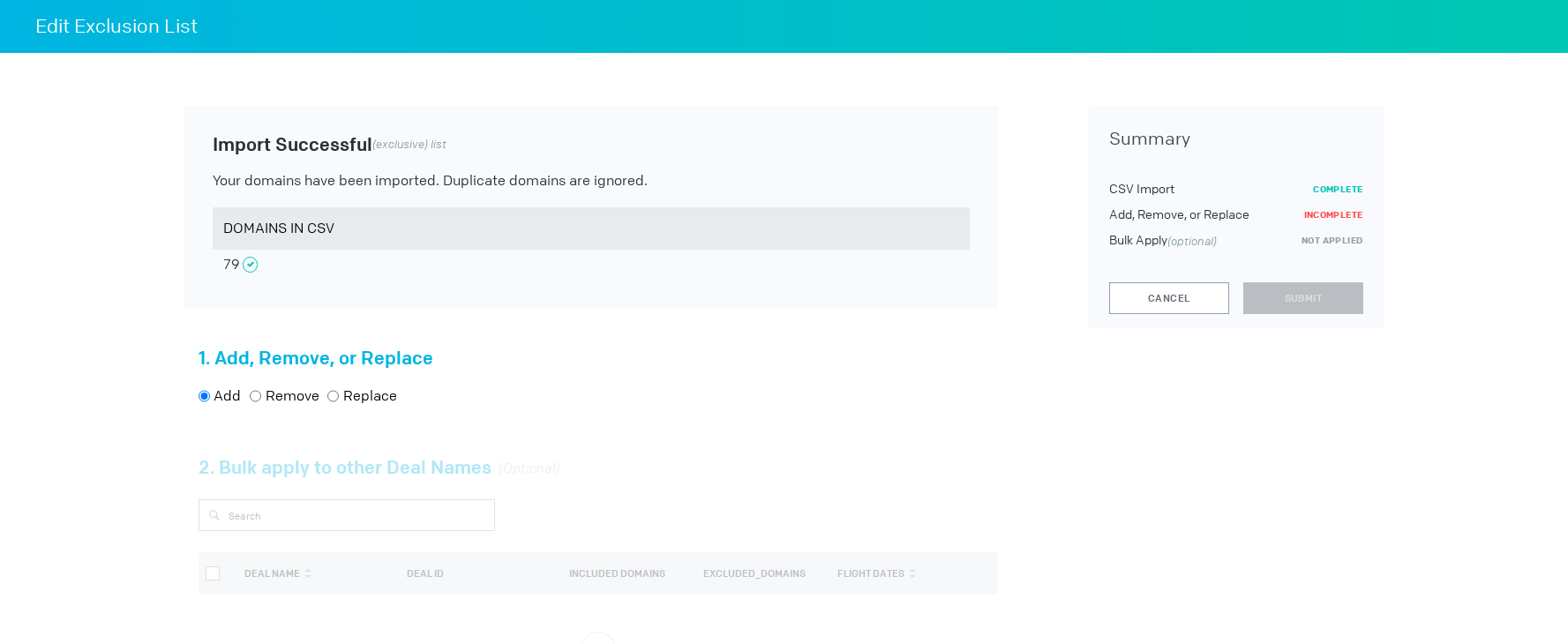 radio on "true" 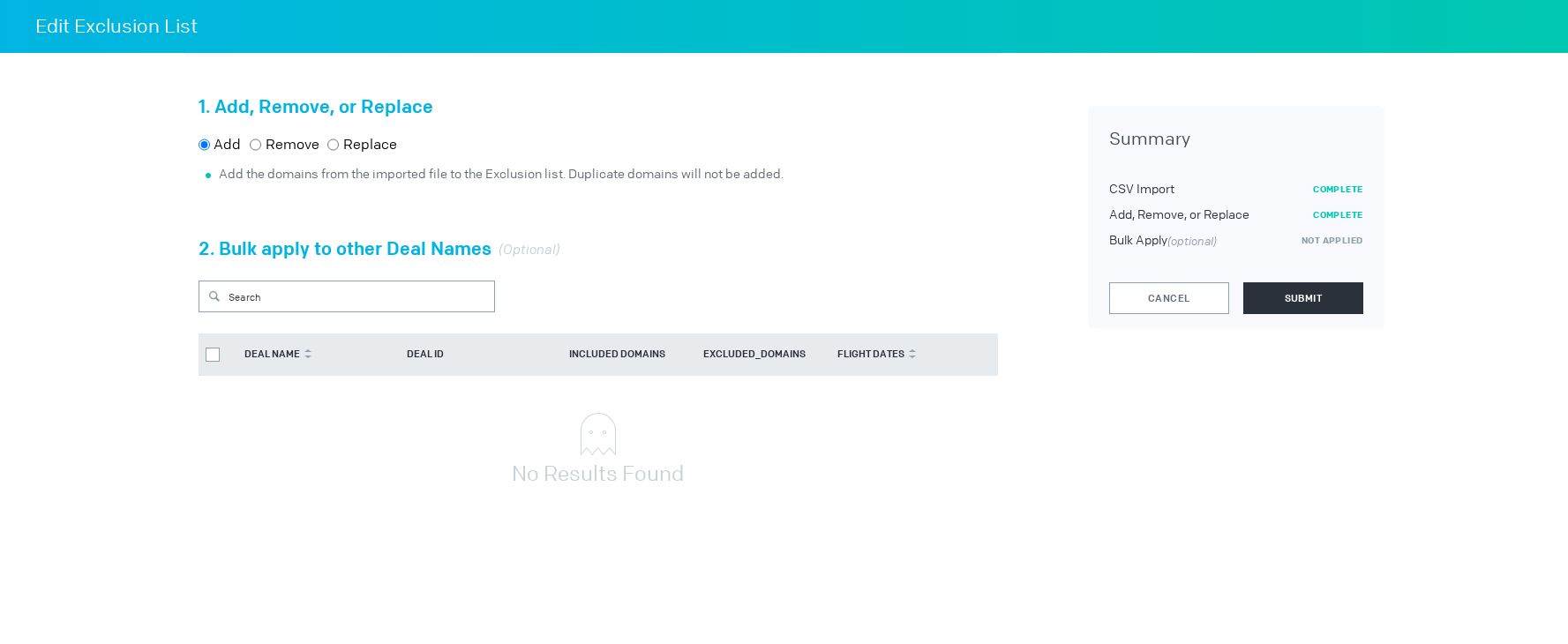 scroll, scrollTop: 307, scrollLeft: 0, axis: vertical 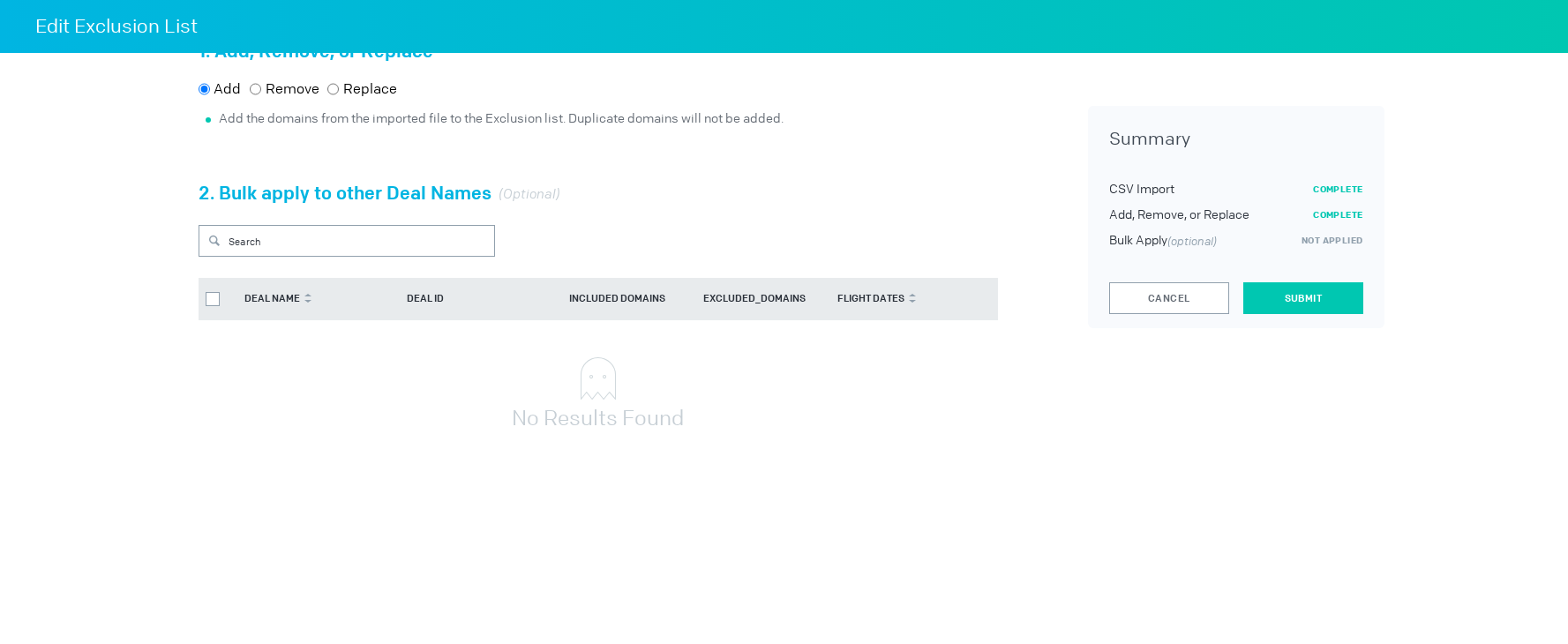 click on "Submit" at bounding box center [1302, 298] 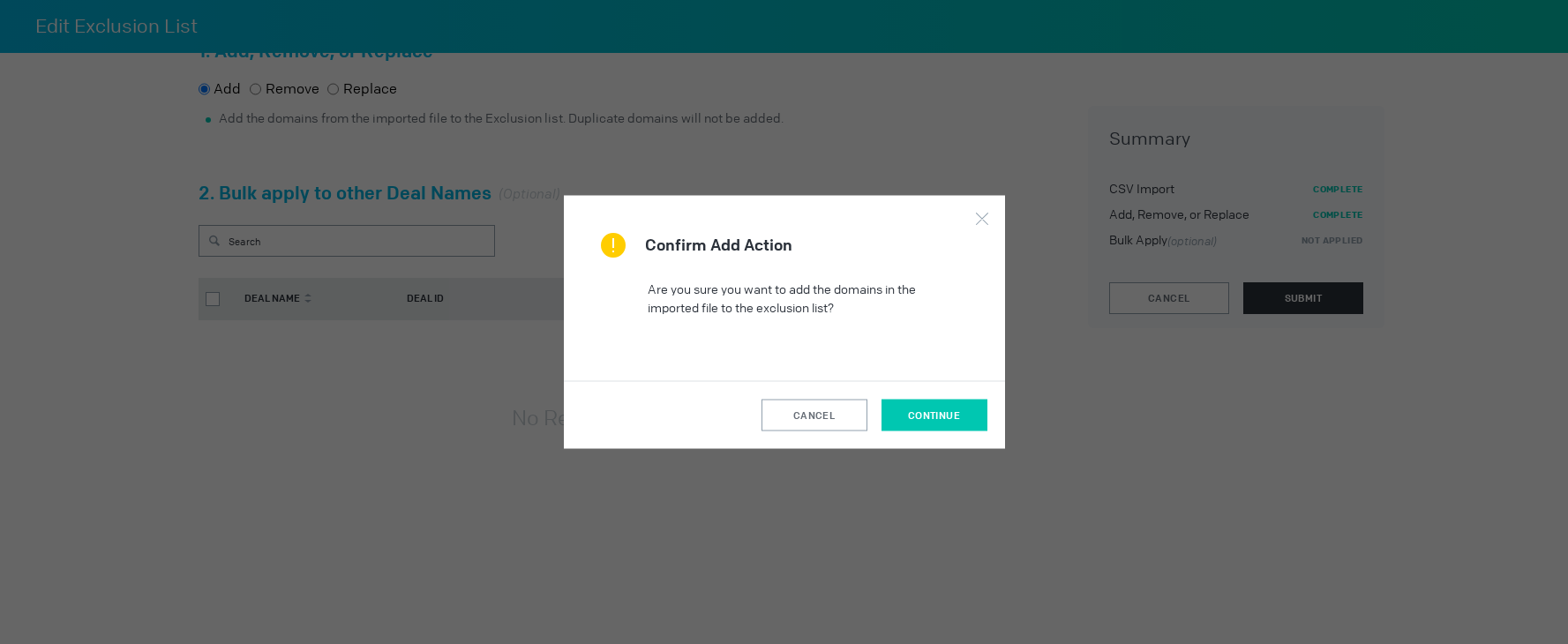click on "continue" at bounding box center [934, 416] 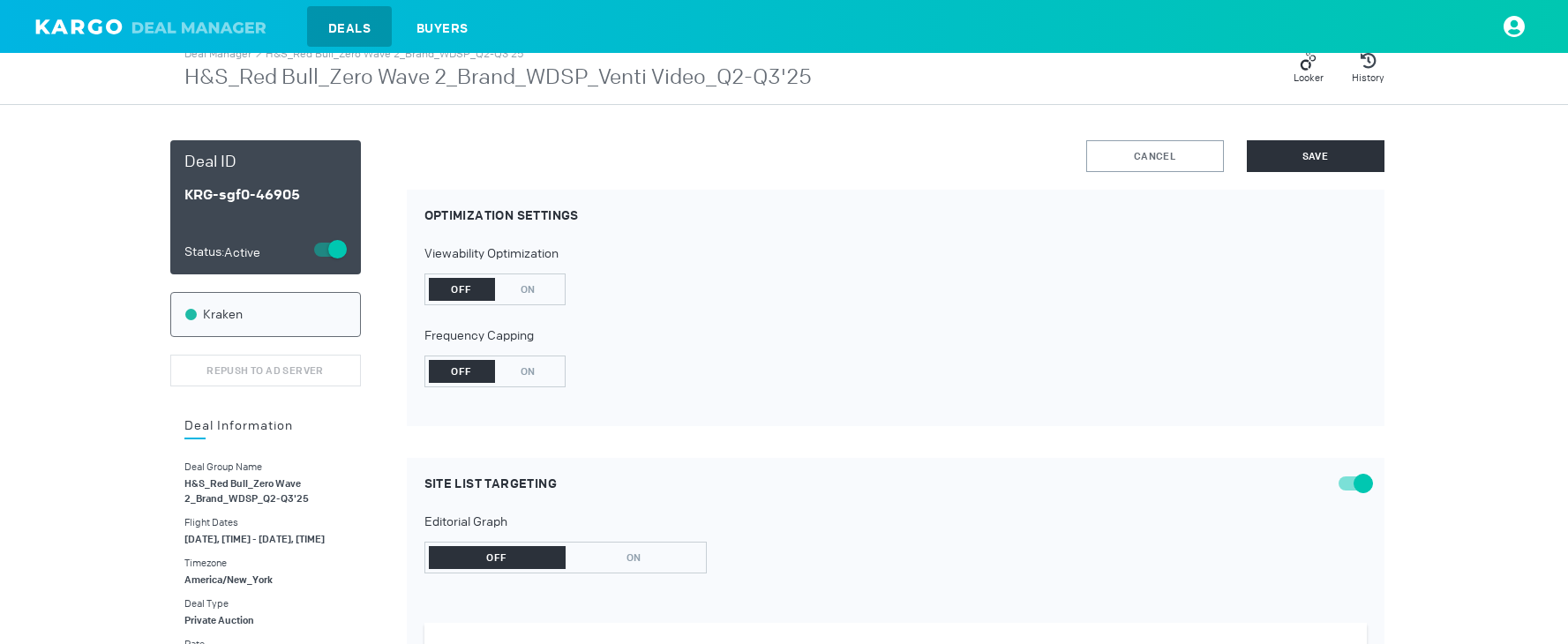 scroll, scrollTop: 0, scrollLeft: 0, axis: both 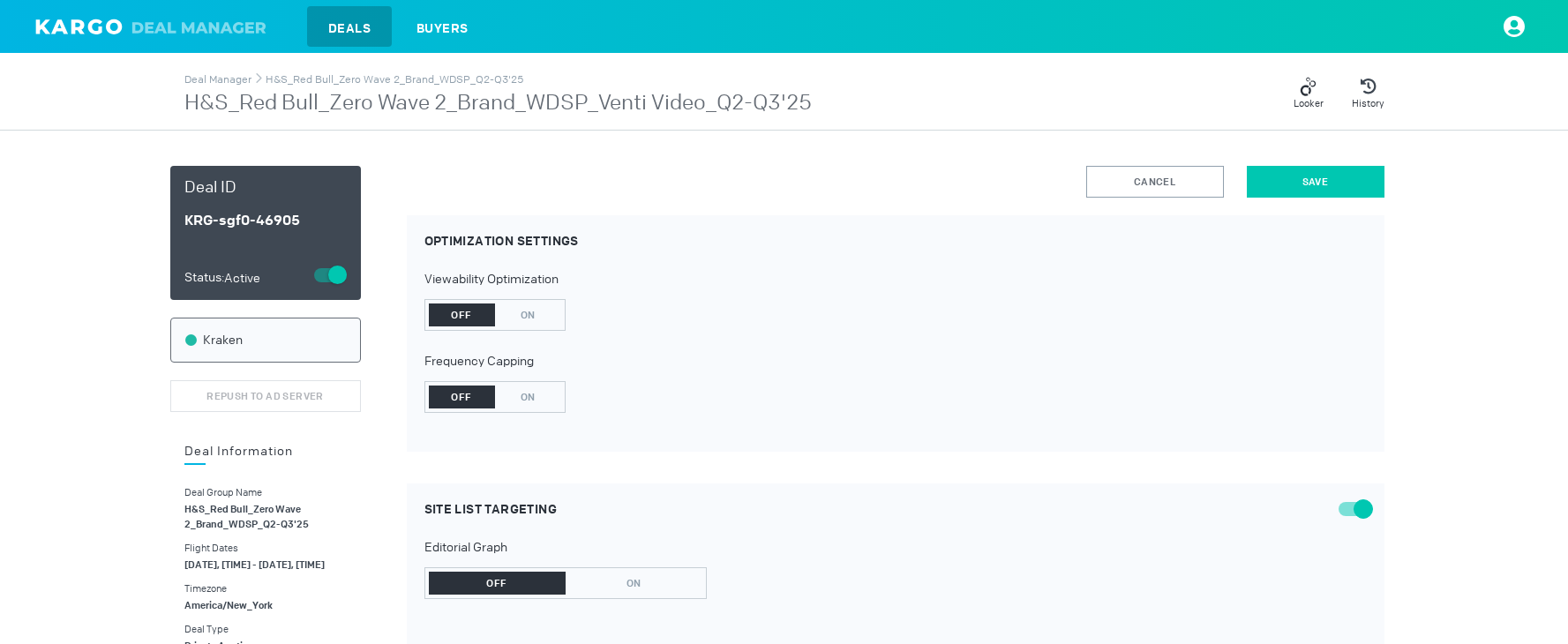 click on "Save" at bounding box center [1316, 182] 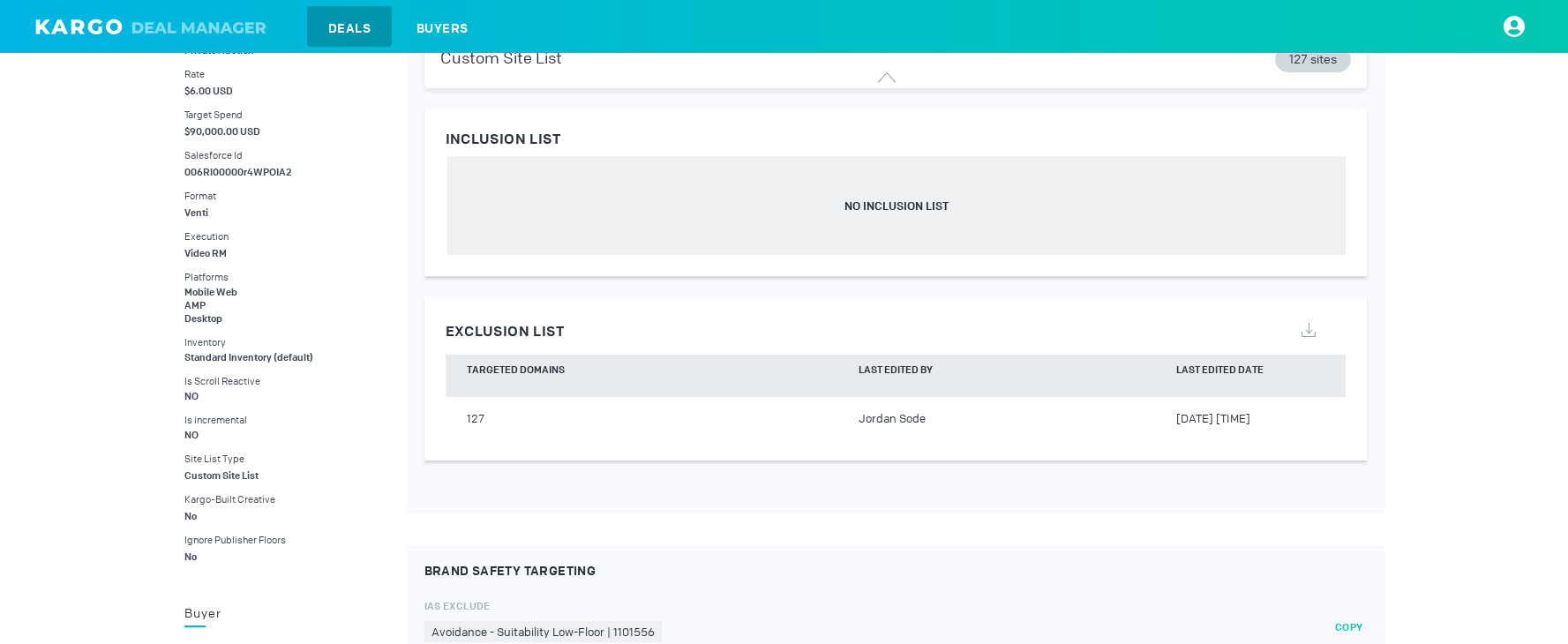 scroll, scrollTop: 0, scrollLeft: 0, axis: both 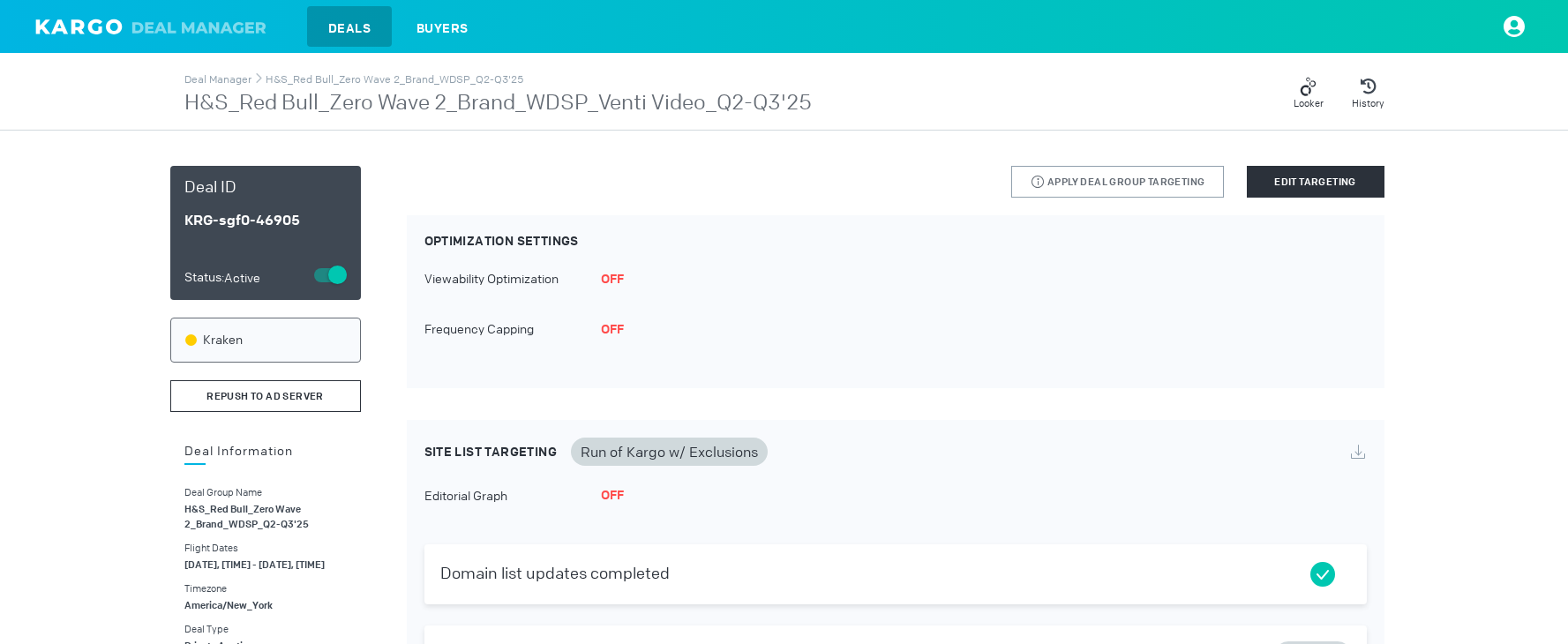 click on "Repush to Ad Server" at bounding box center [266, 396] 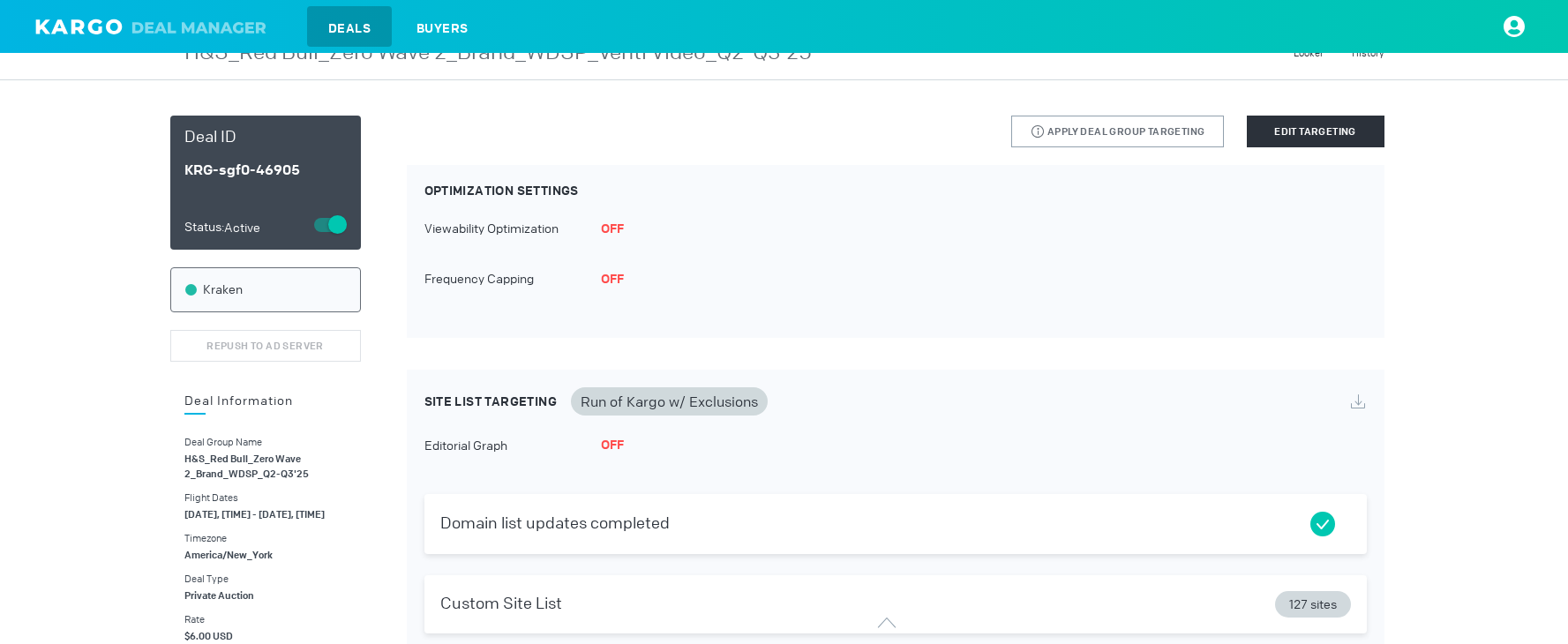 scroll, scrollTop: 0, scrollLeft: 0, axis: both 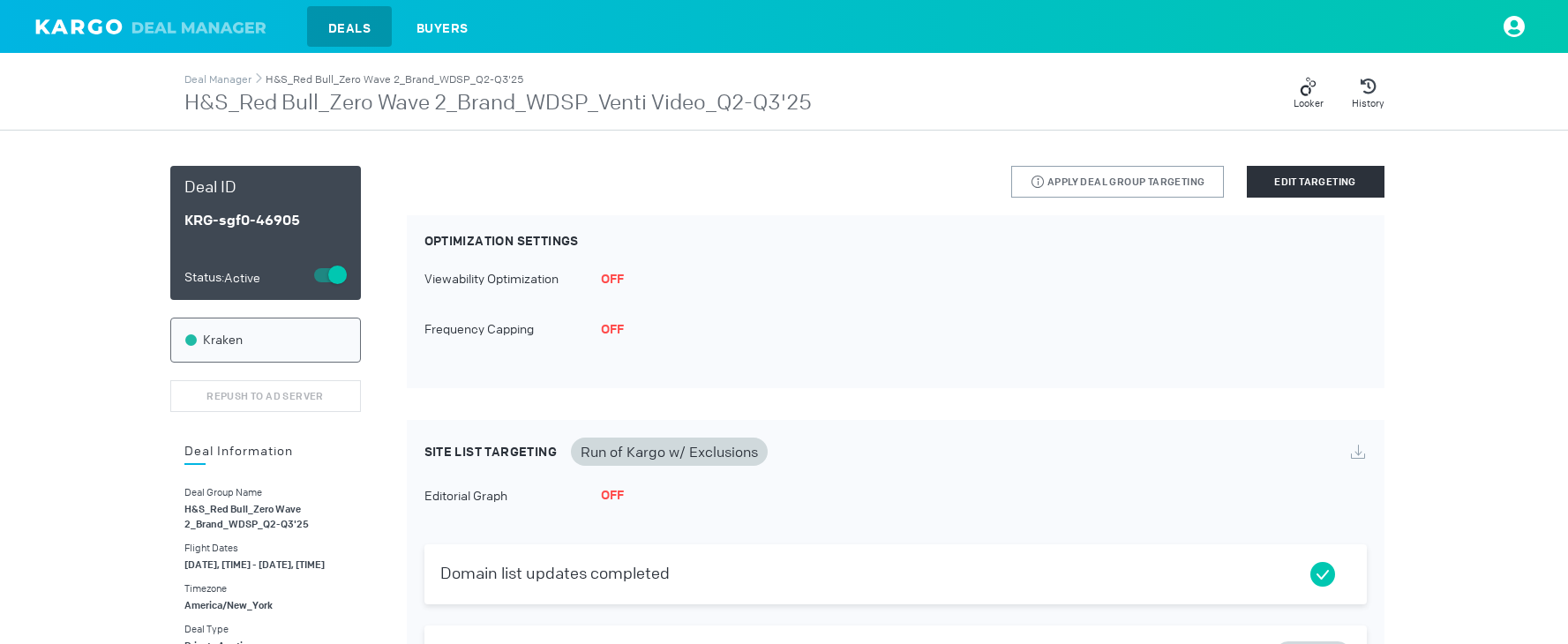 click on "H&S_Red Bull_Zero Wave 2_Brand_WDSP_Q2-Q3'25" at bounding box center (394, 79) 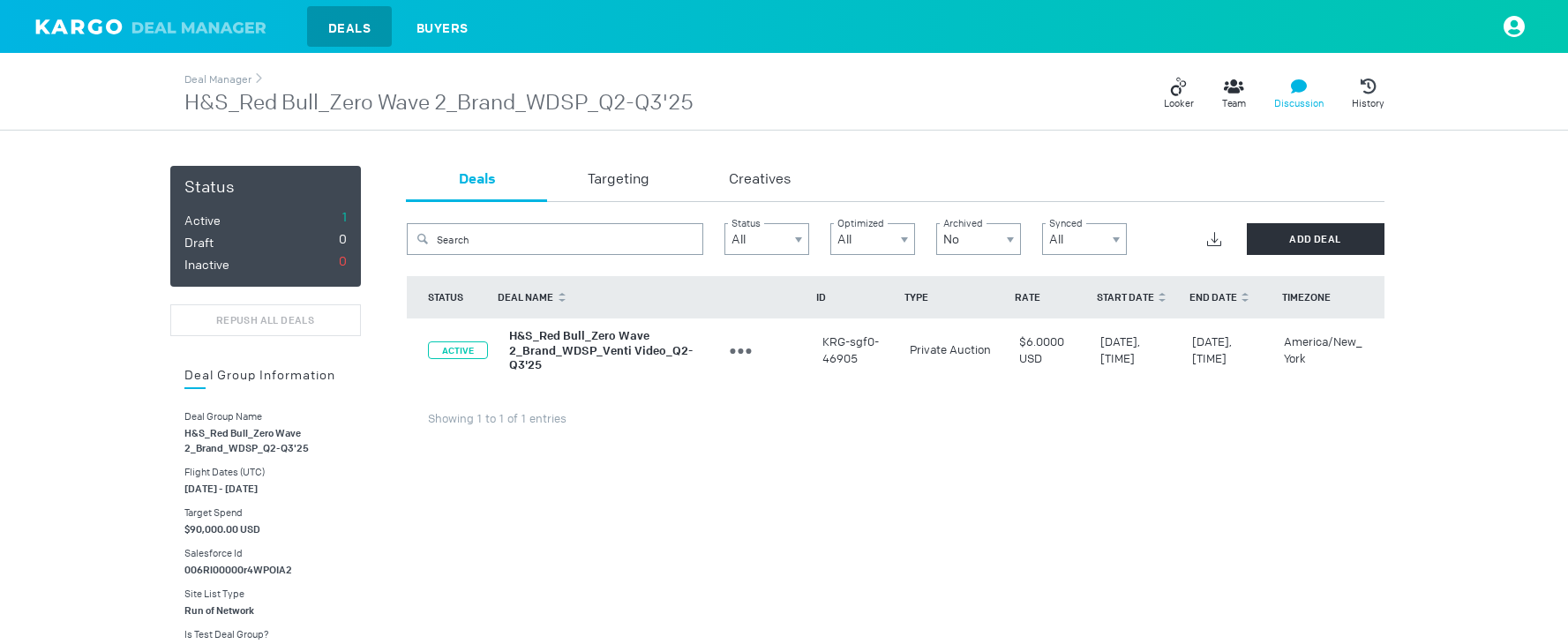 click on "Discussion" at bounding box center [1299, 94] 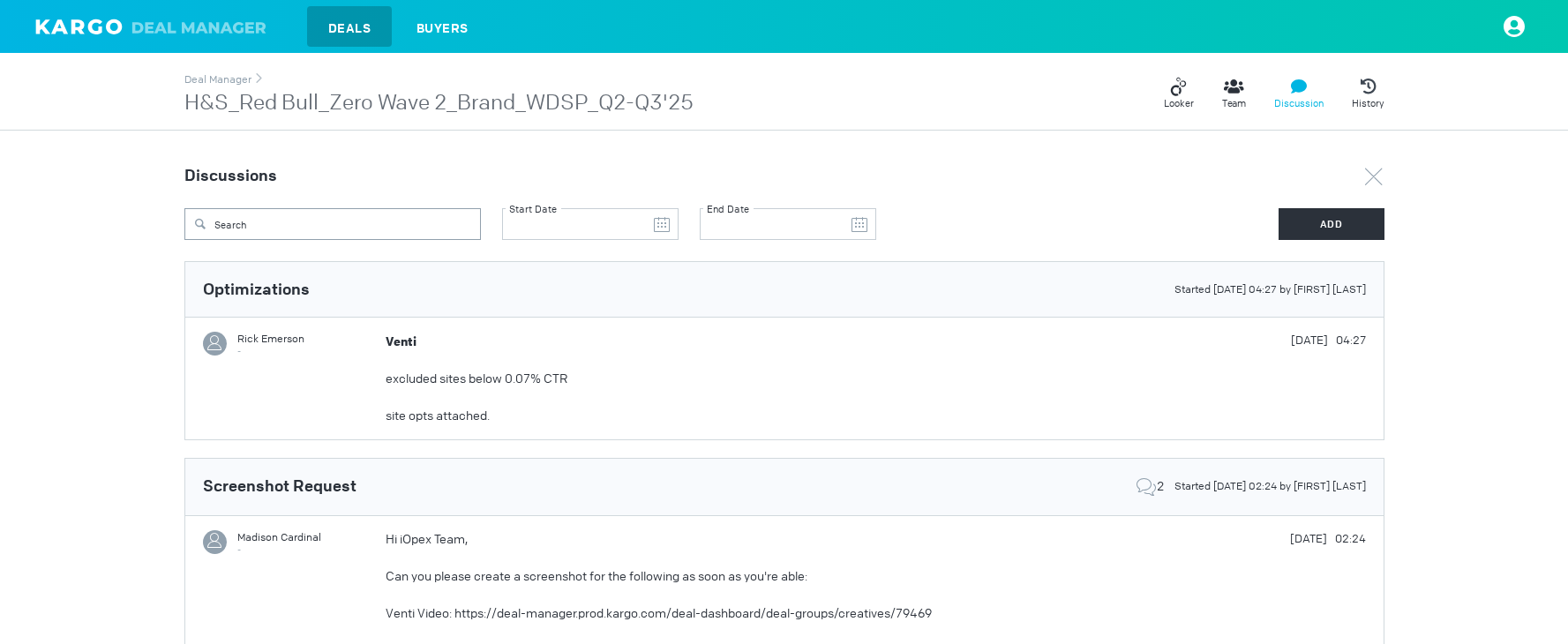 click on "excluded sites below 0.07% CTR" at bounding box center [476, 378] 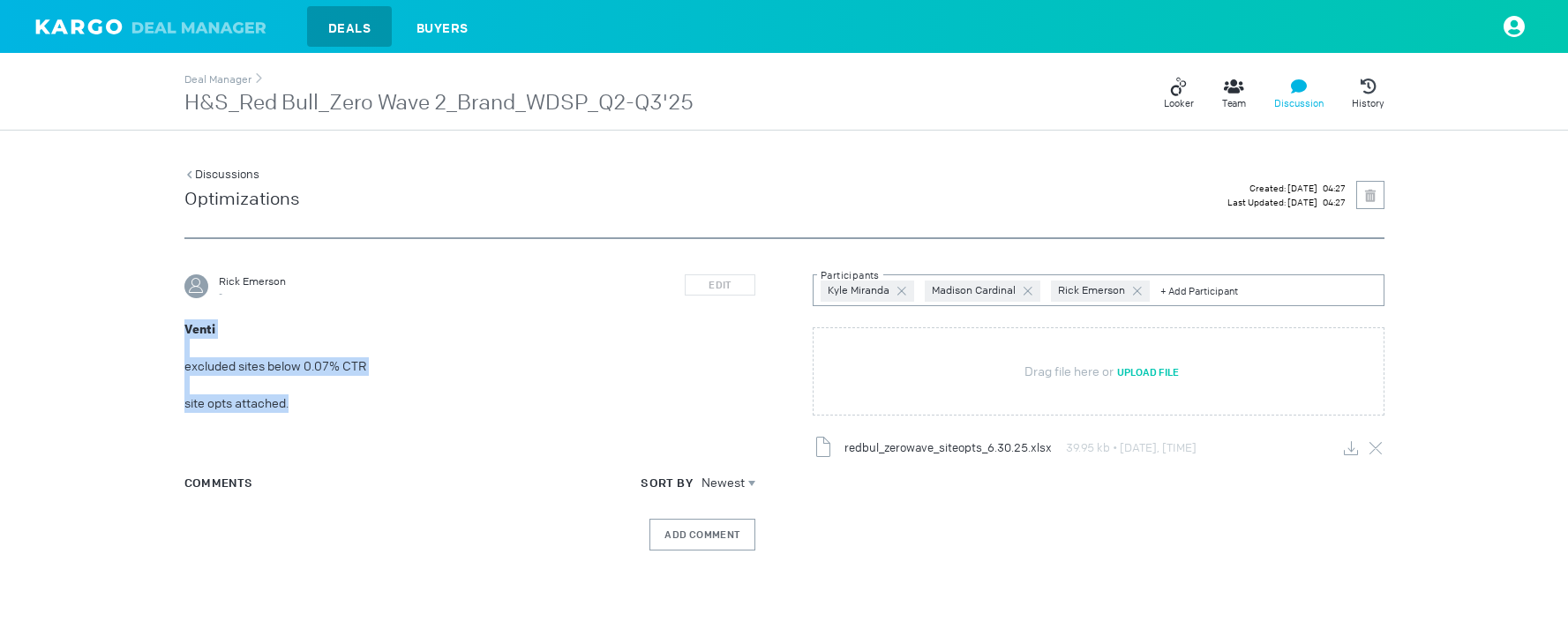 drag, startPoint x: 294, startPoint y: 407, endPoint x: 178, endPoint y: 327, distance: 140.91132 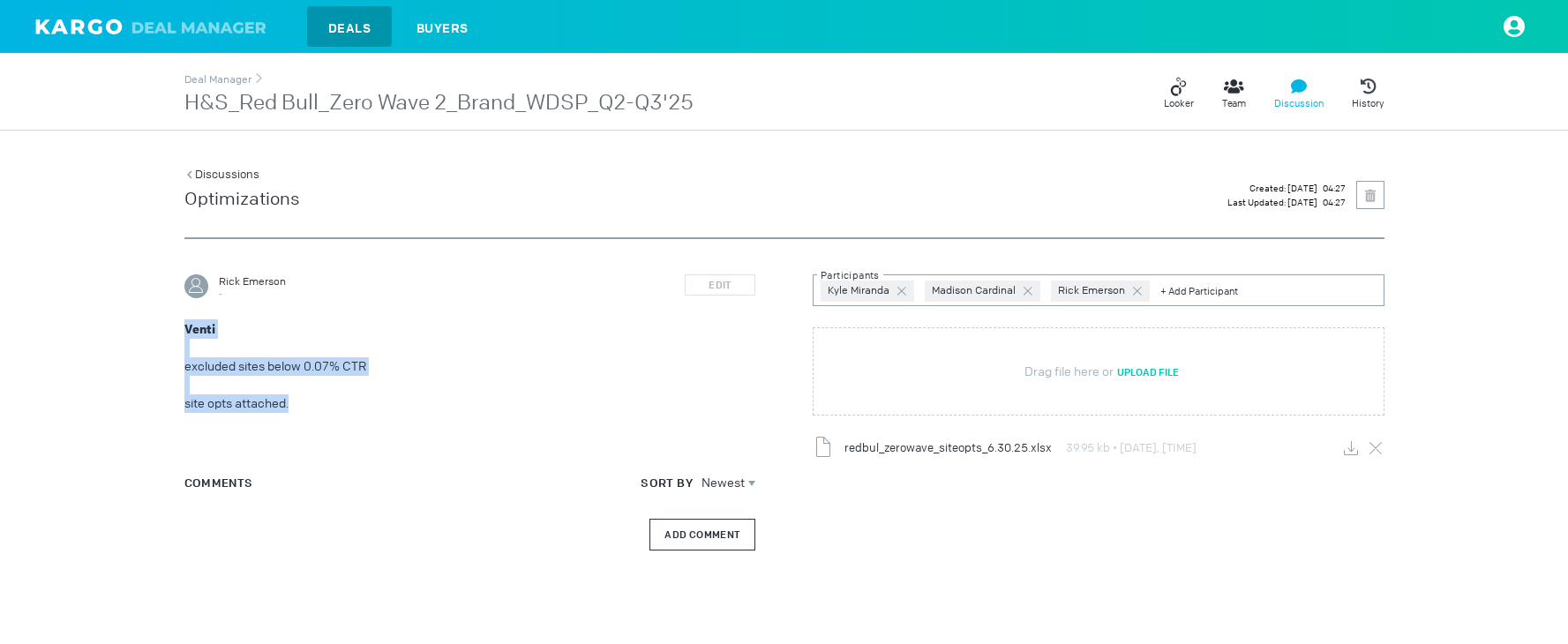 click on "Add Comment" at bounding box center (702, 535) 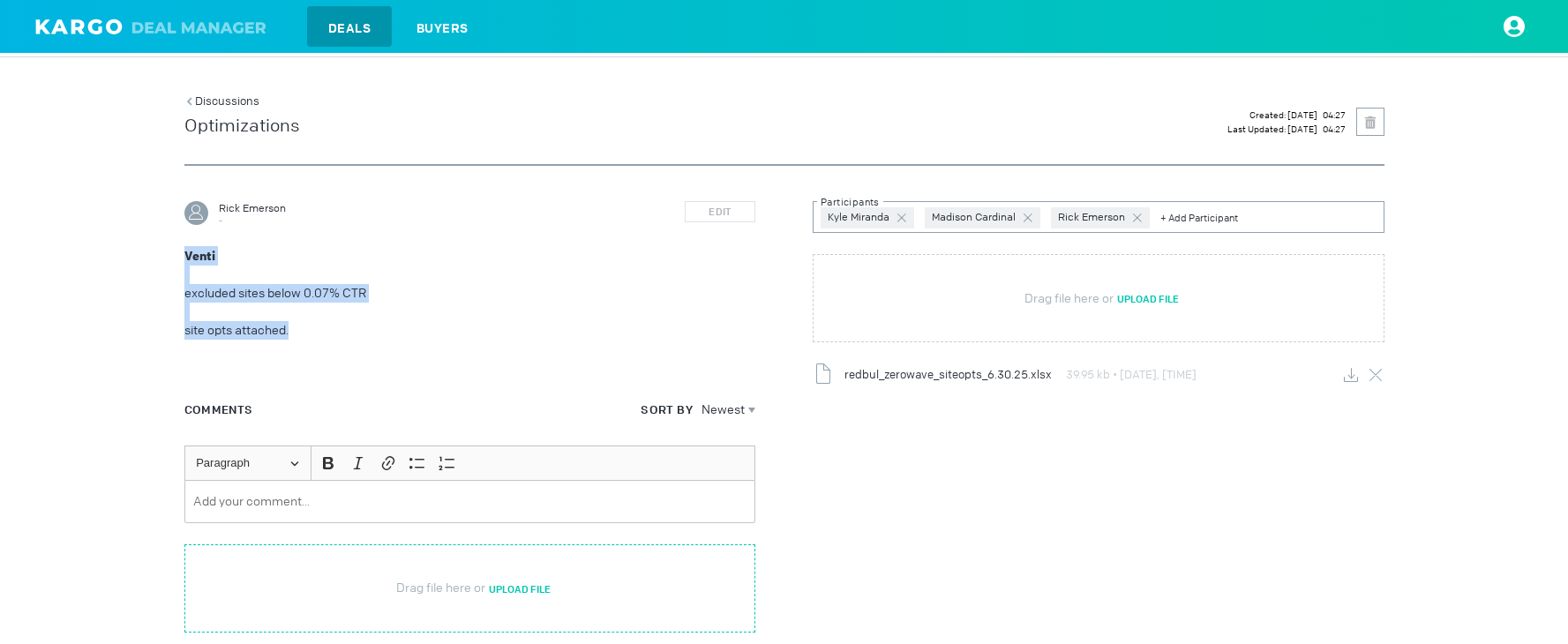 scroll, scrollTop: 76, scrollLeft: 0, axis: vertical 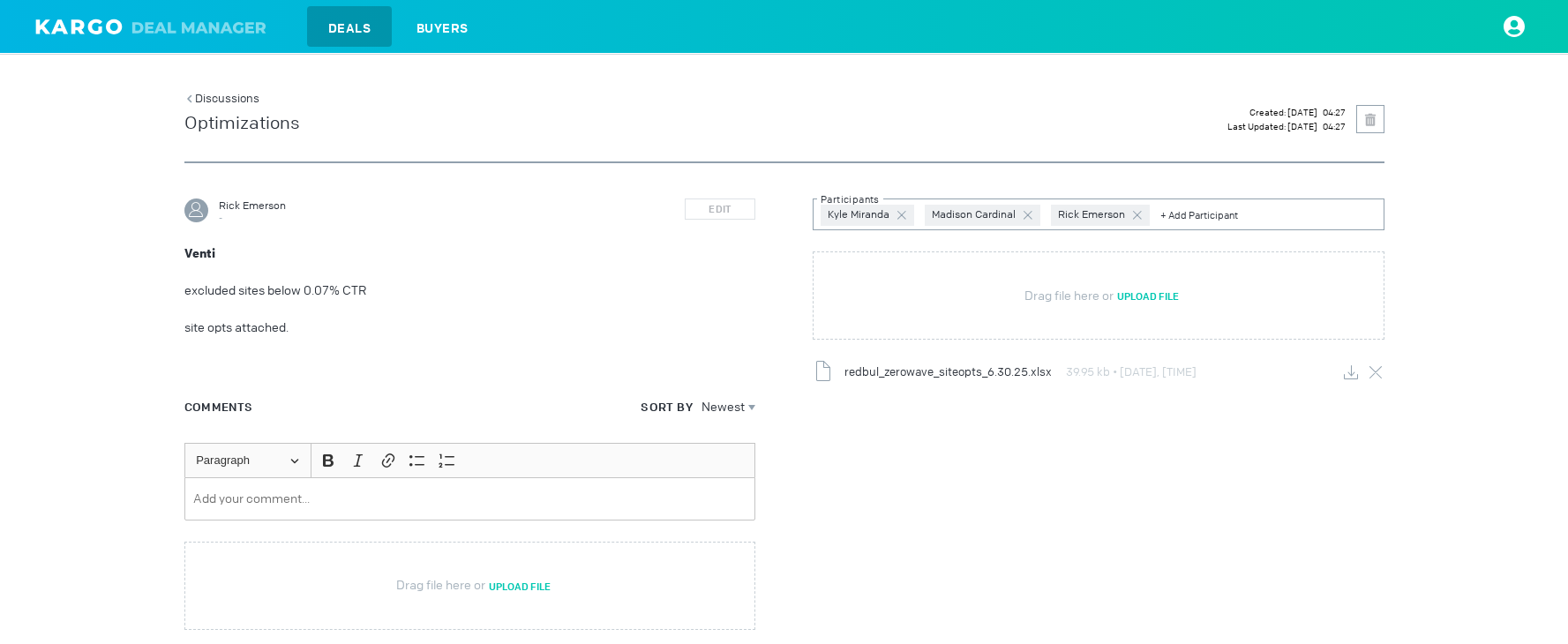 click at bounding box center (470, 498) 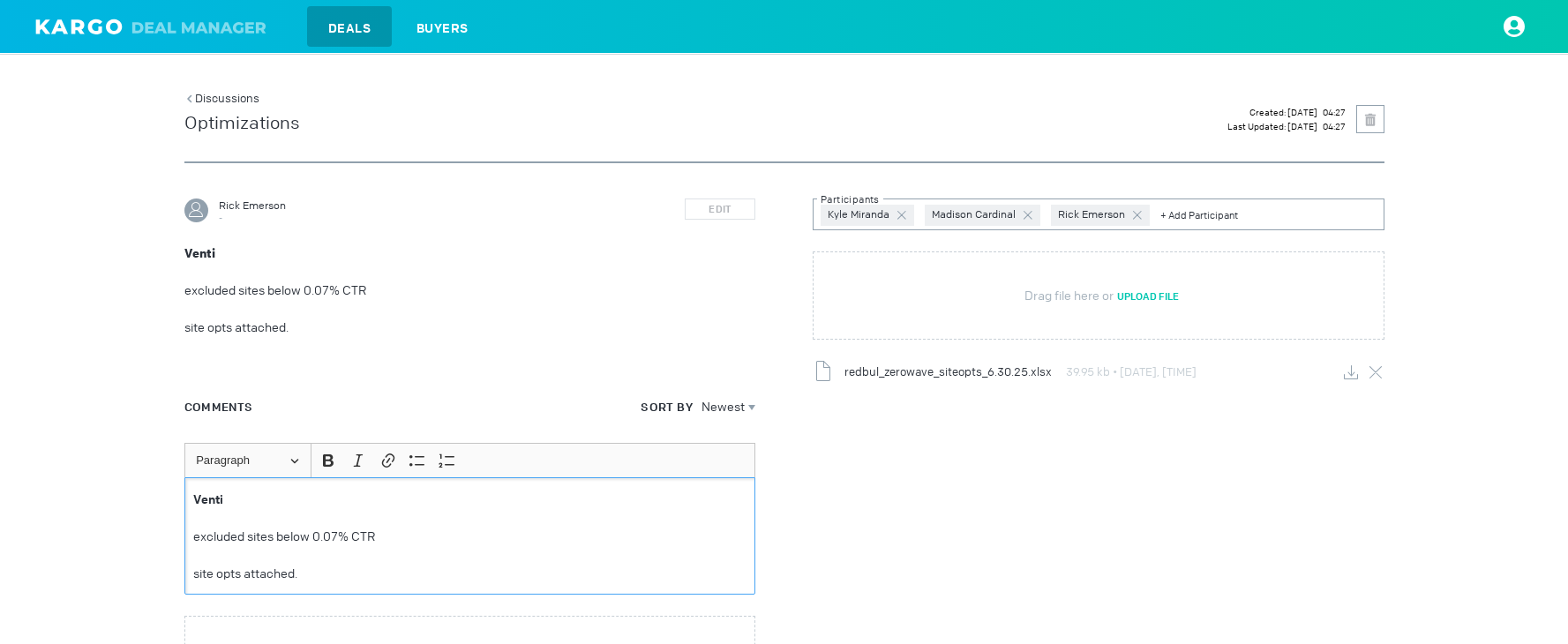 click on "excluded sites below 0.07% CTR" at bounding box center [469, 536] 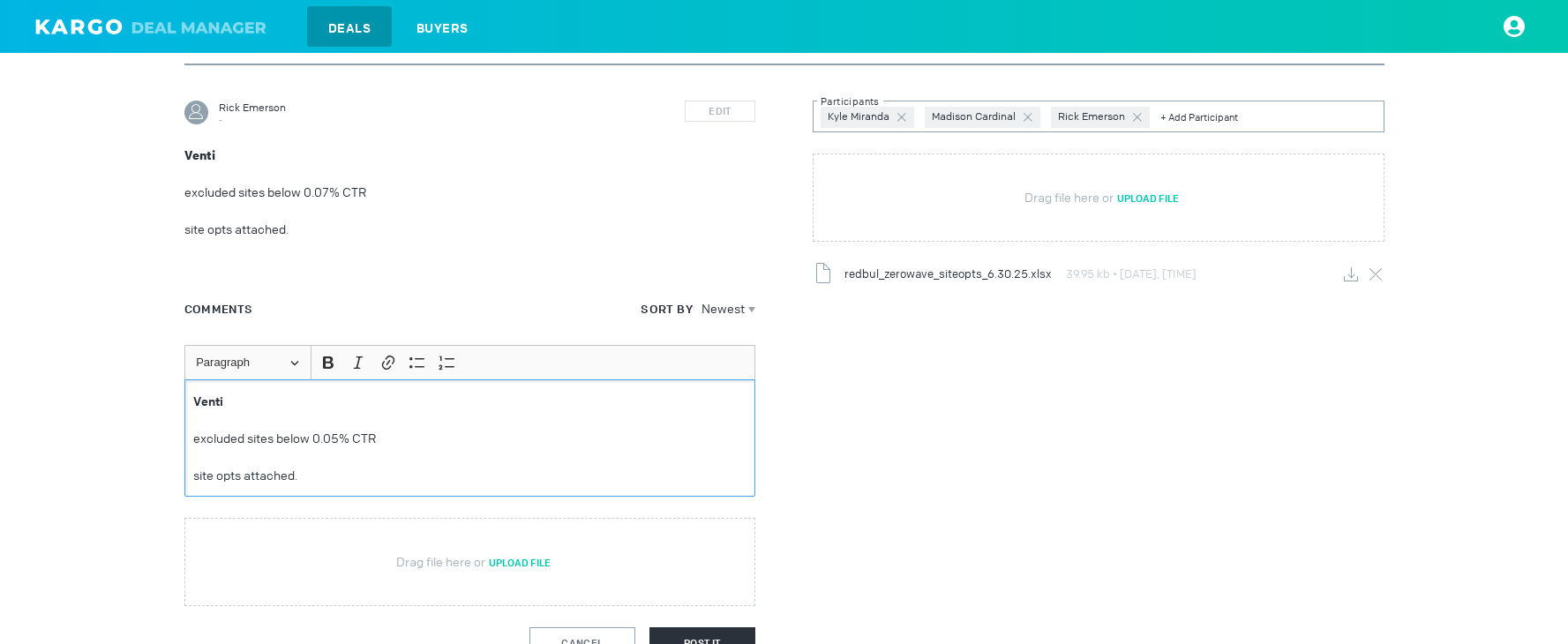 scroll, scrollTop: 176, scrollLeft: 0, axis: vertical 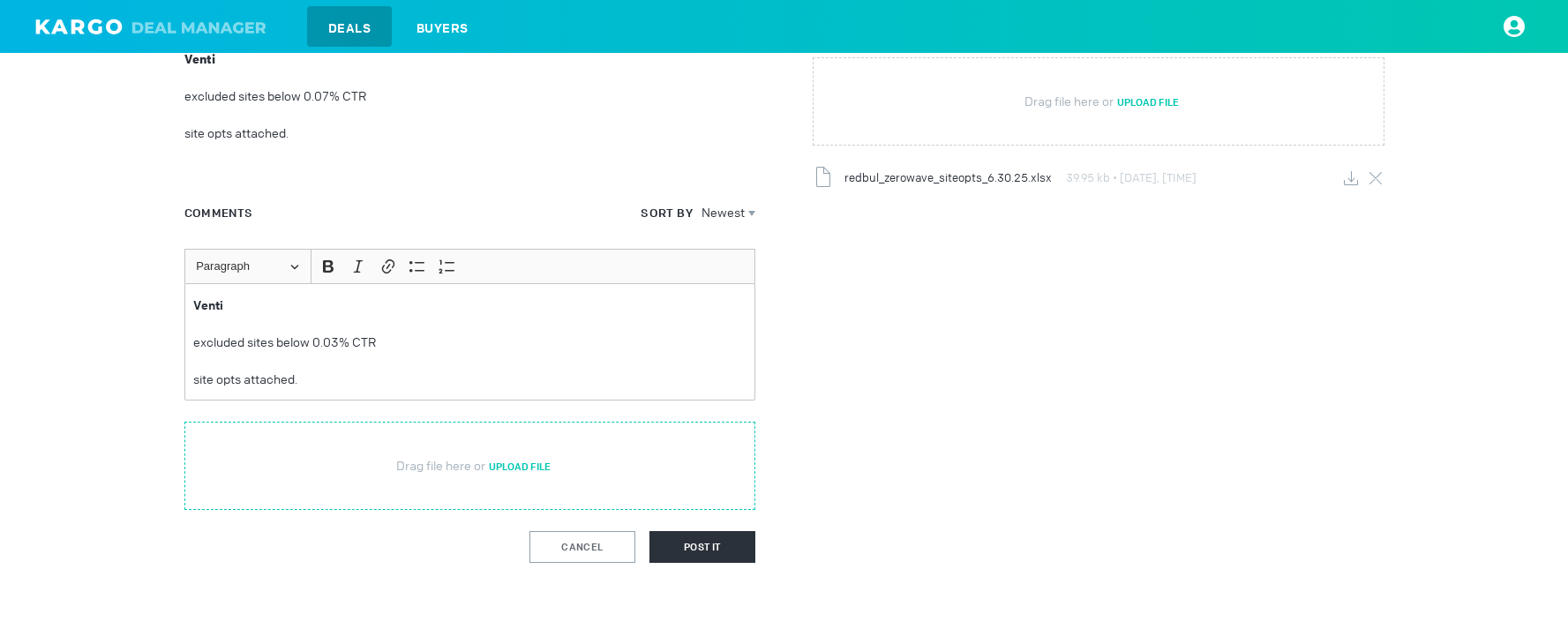 click at bounding box center (470, 466) 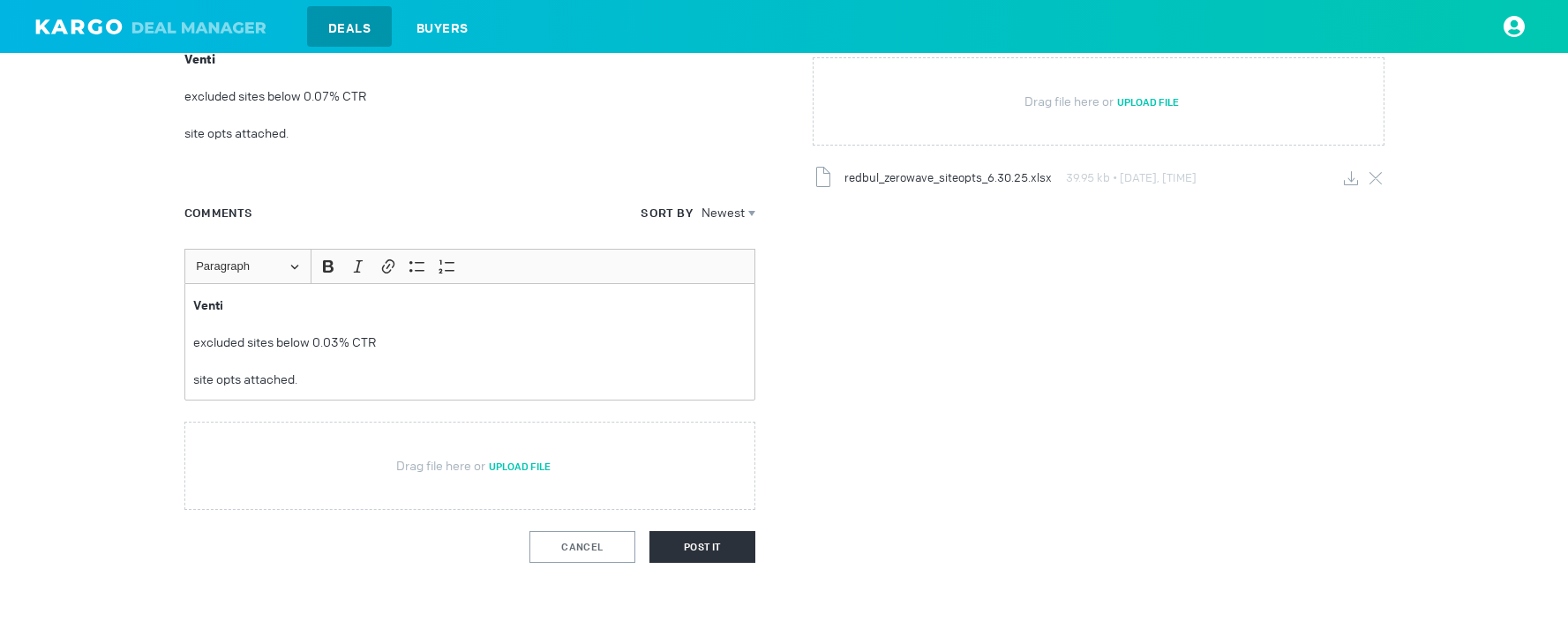 type on "C:\fakepath\H&S_Red Bull_Zero Wave 2_Brand_WDSP_Q2-Q3'25_SiteOpts_7.7.25.xlsx" 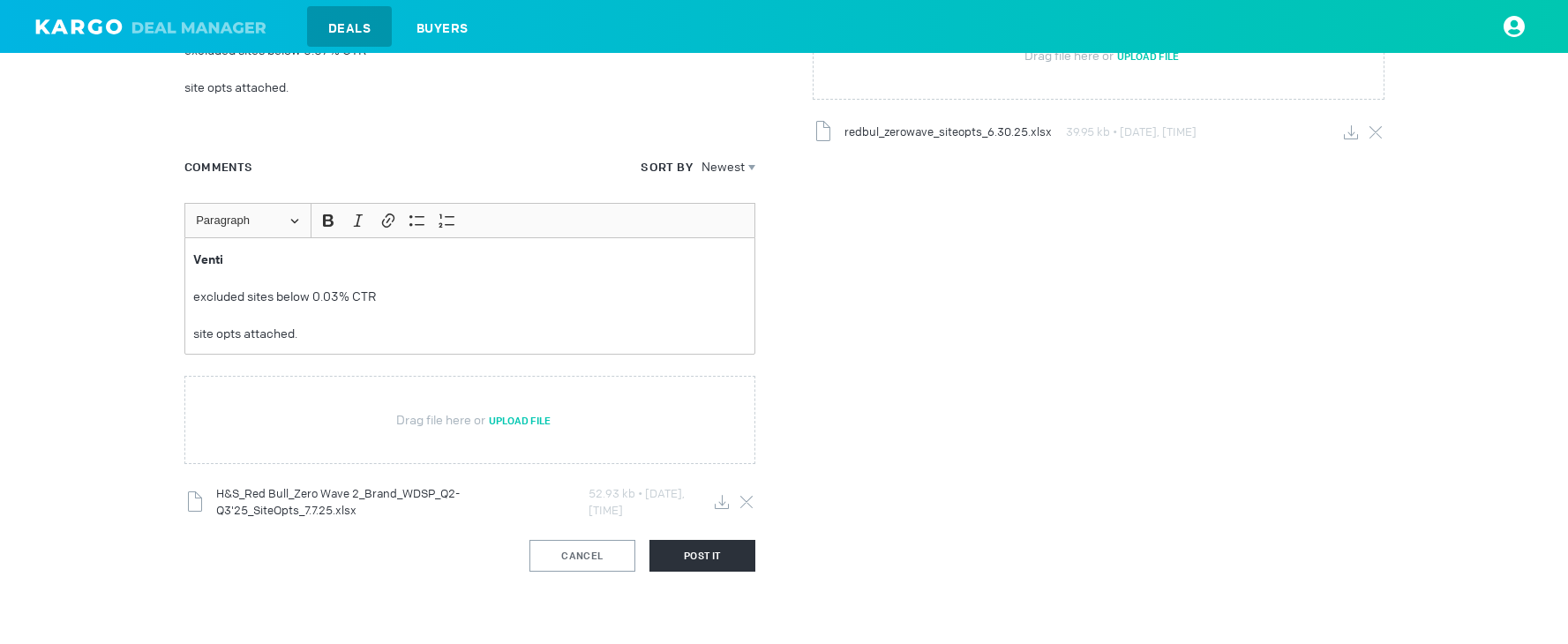 scroll, scrollTop: 325, scrollLeft: 0, axis: vertical 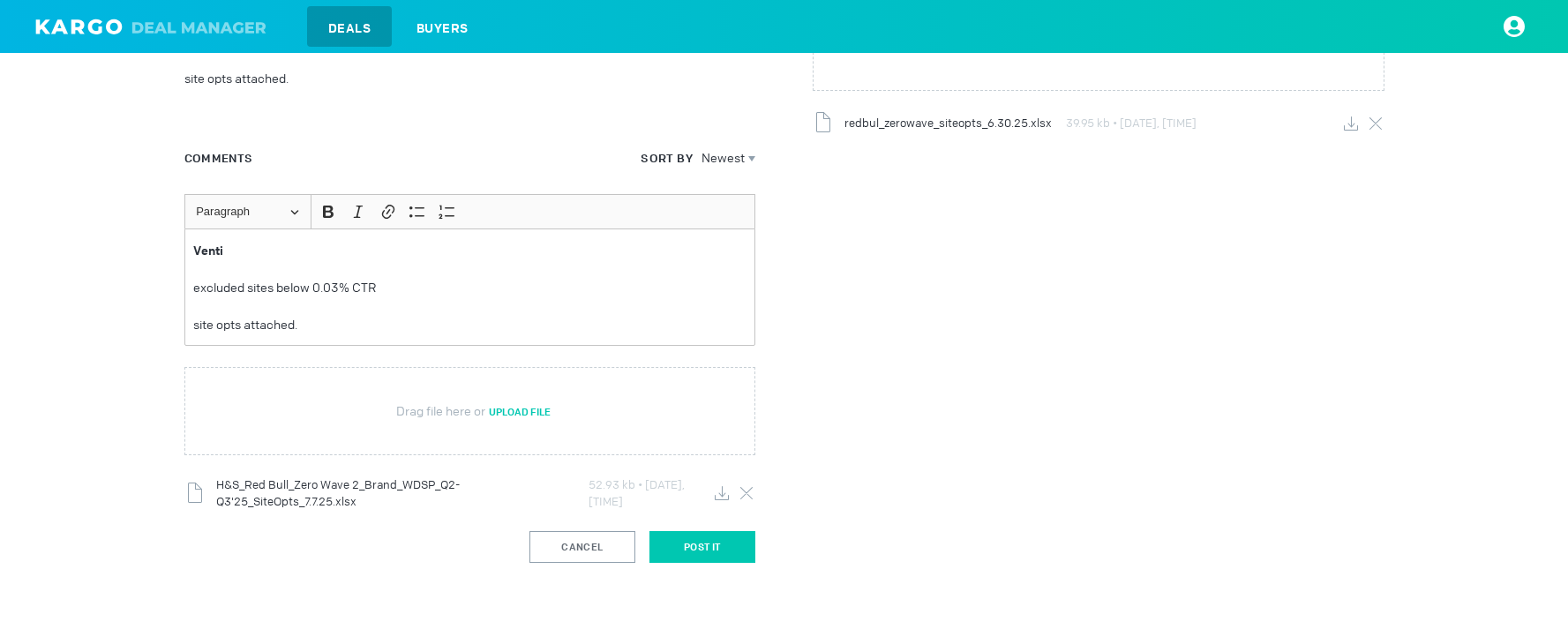 click on "Post It" at bounding box center (702, 547) 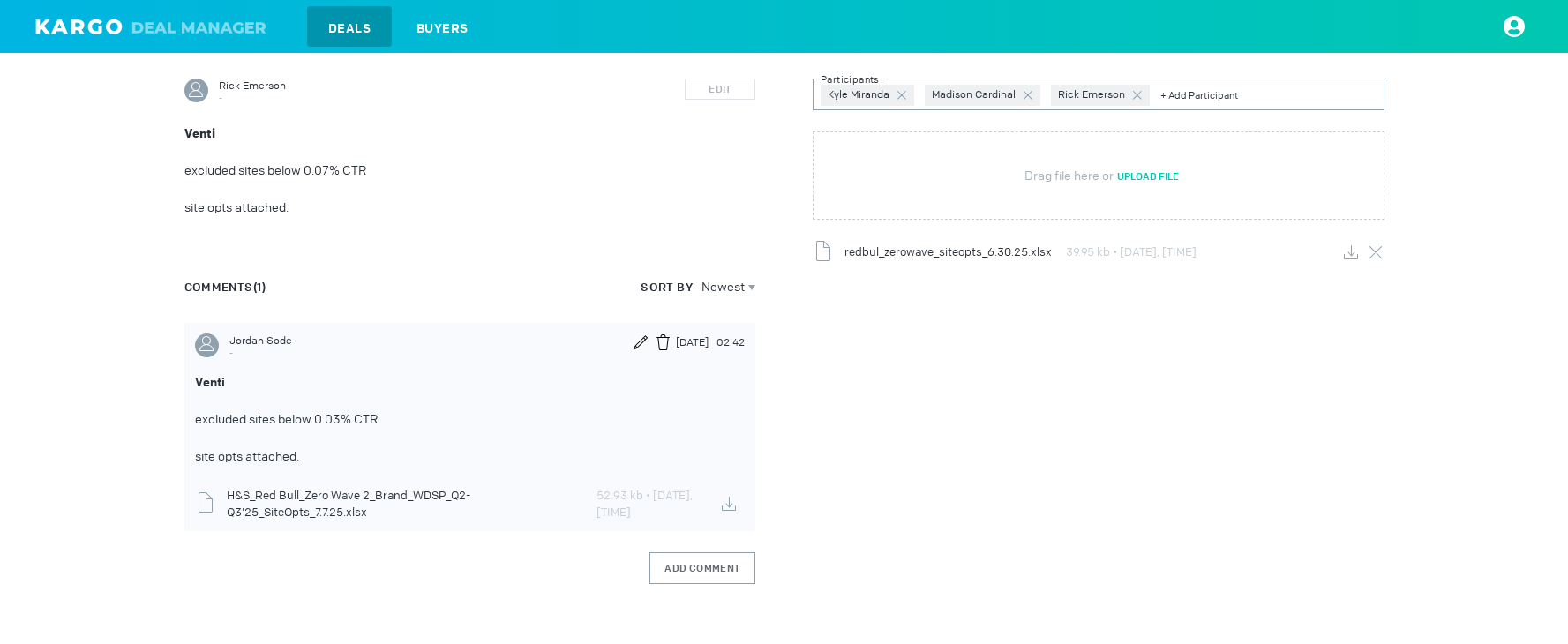 scroll, scrollTop: 0, scrollLeft: 0, axis: both 